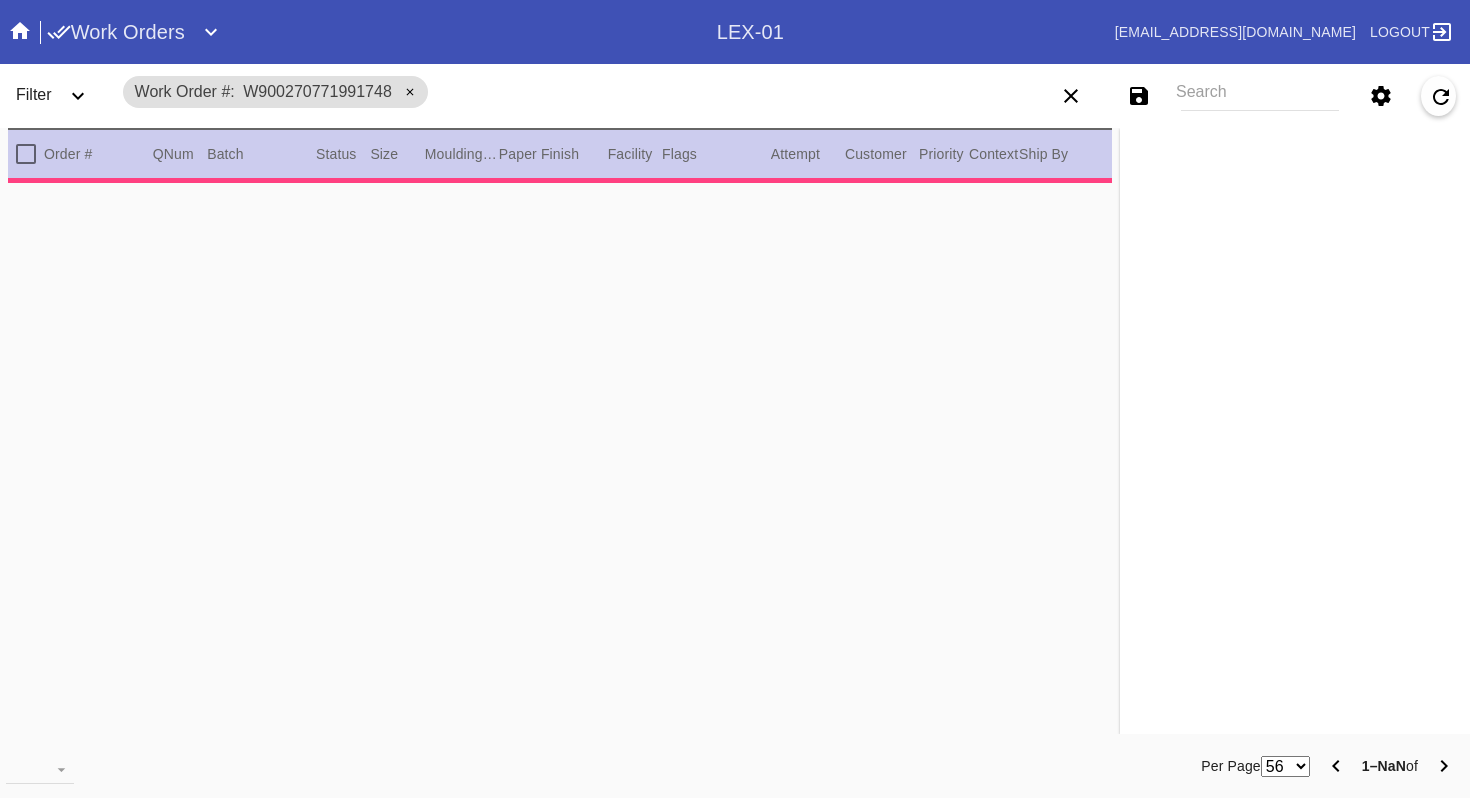 scroll, scrollTop: 0, scrollLeft: 0, axis: both 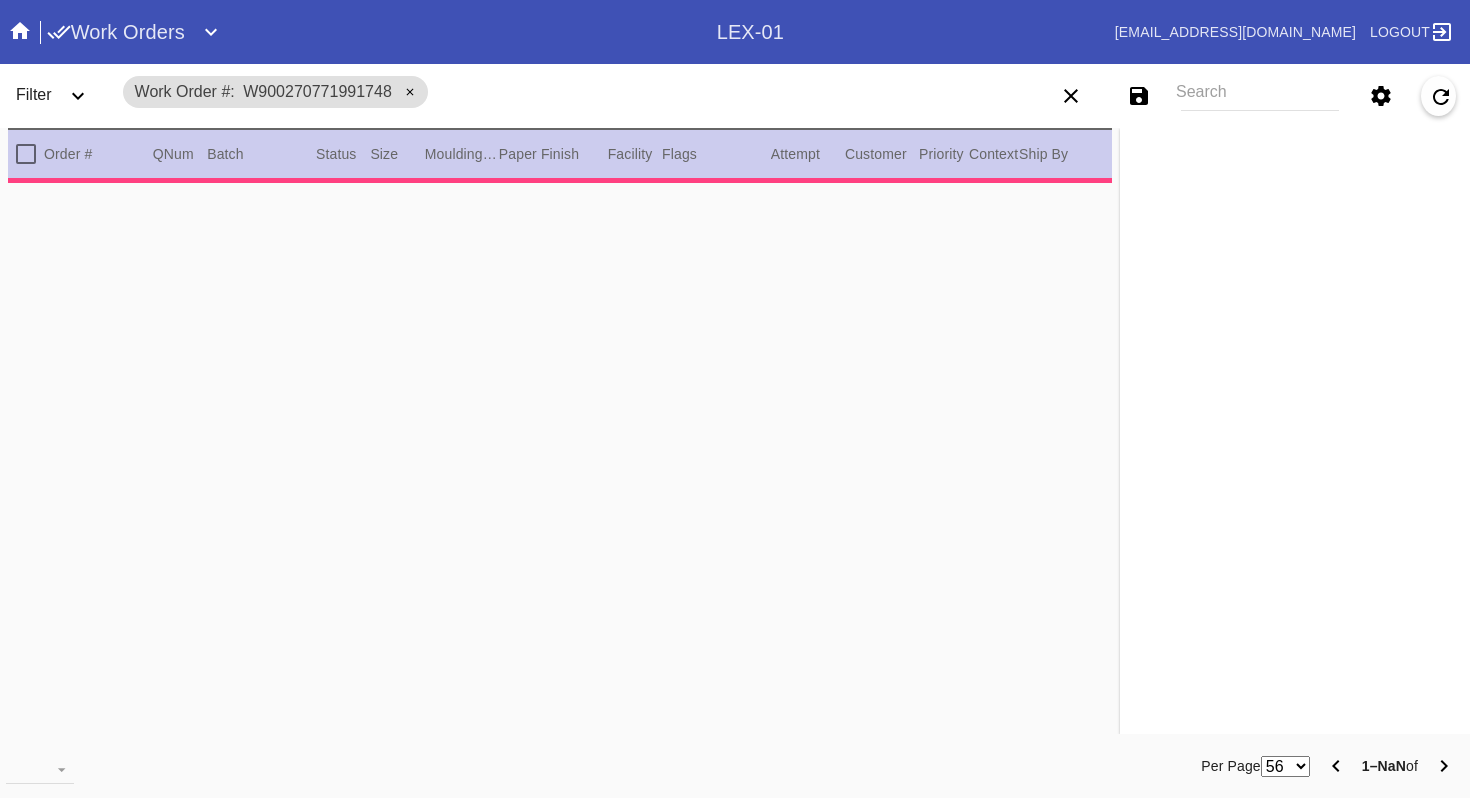 type on "3.0" 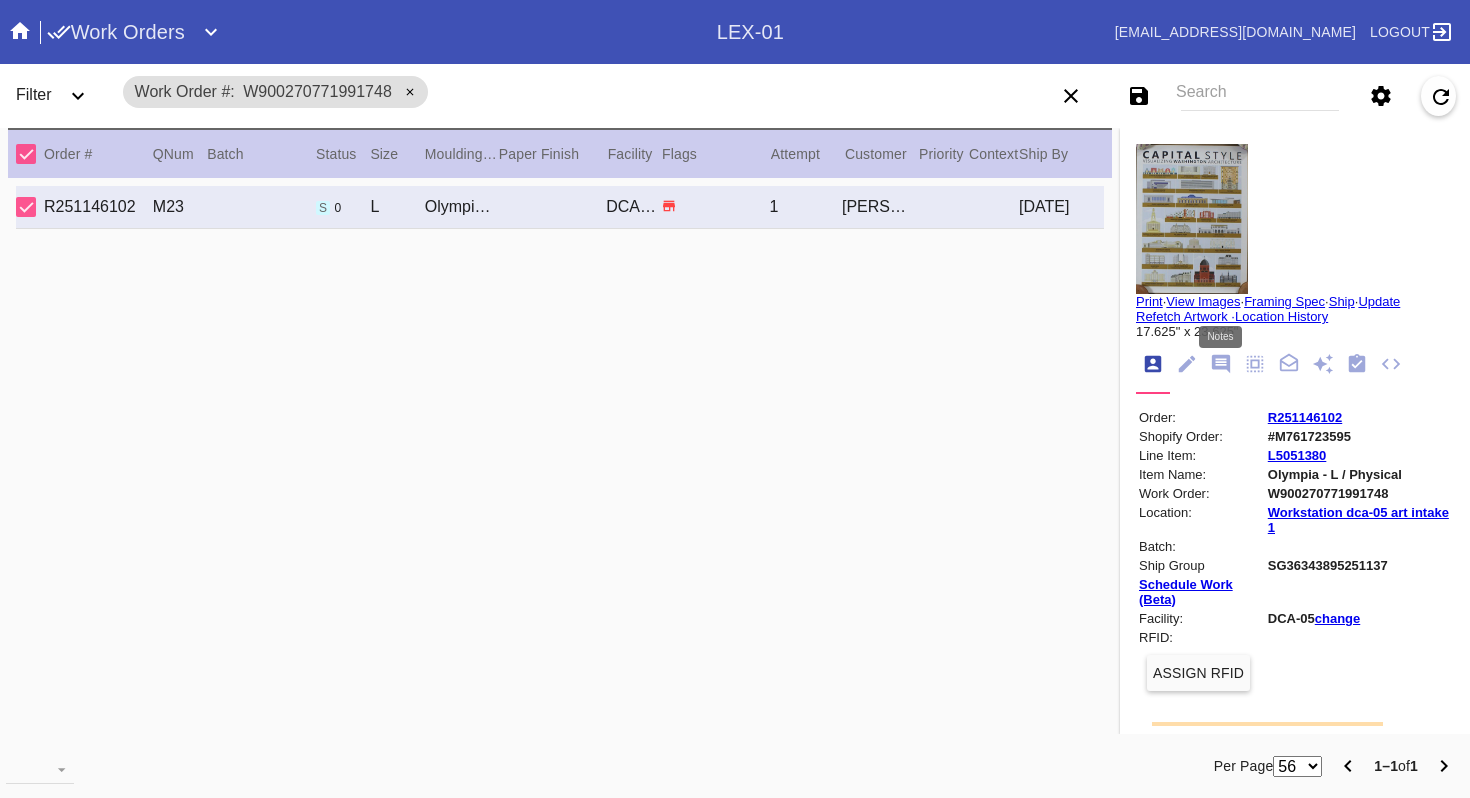 click 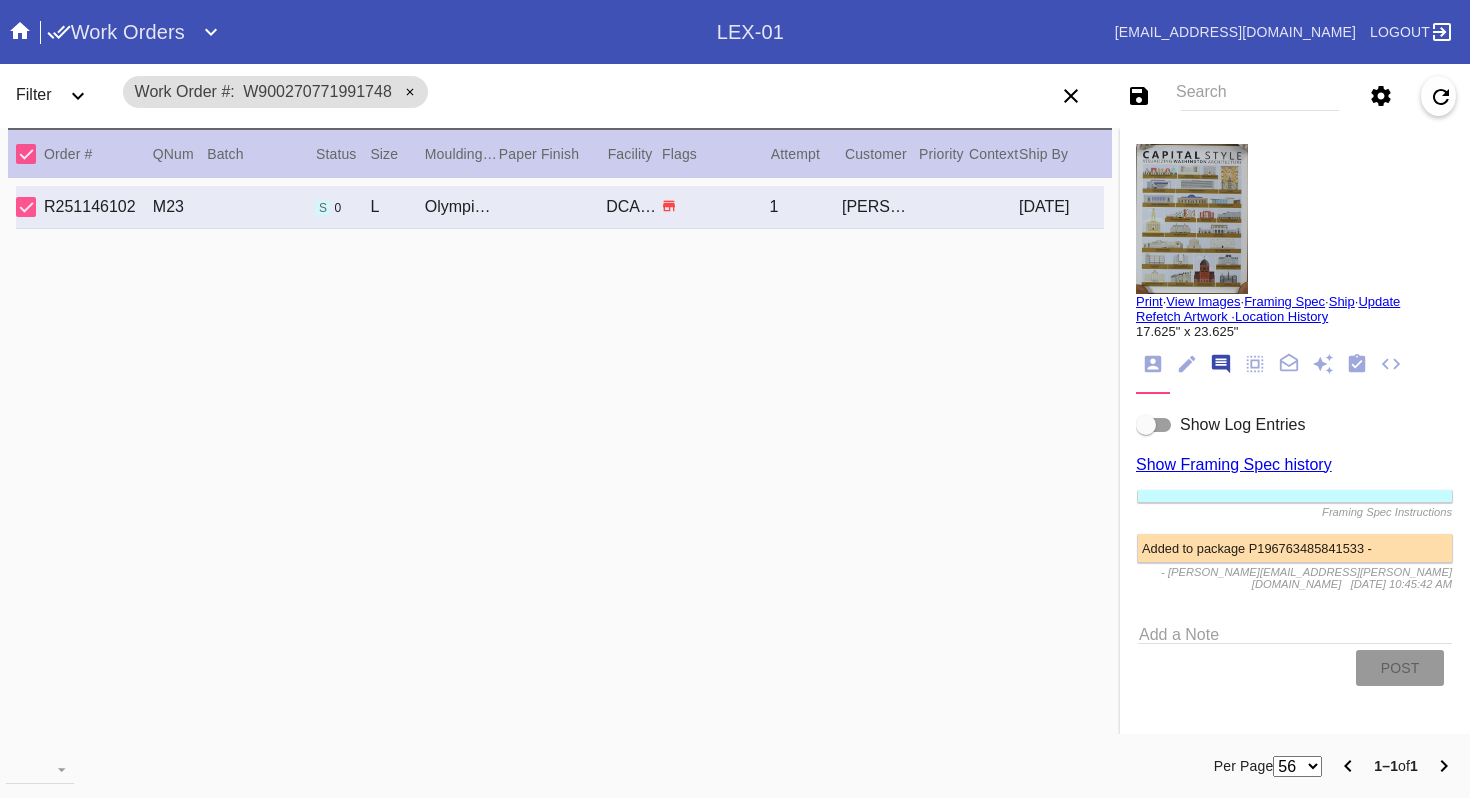 scroll, scrollTop: 123, scrollLeft: 0, axis: vertical 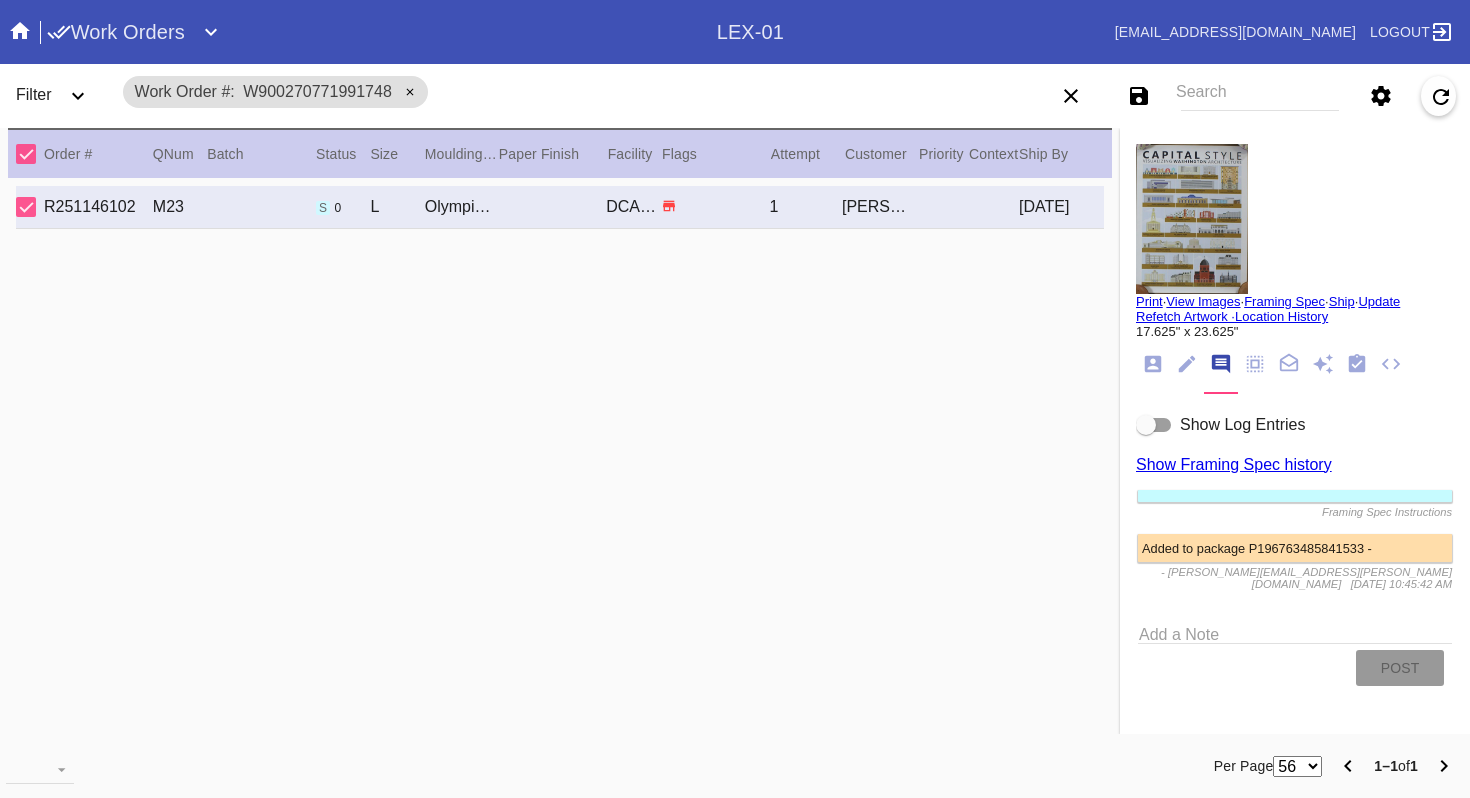 click at bounding box center [1154, 425] 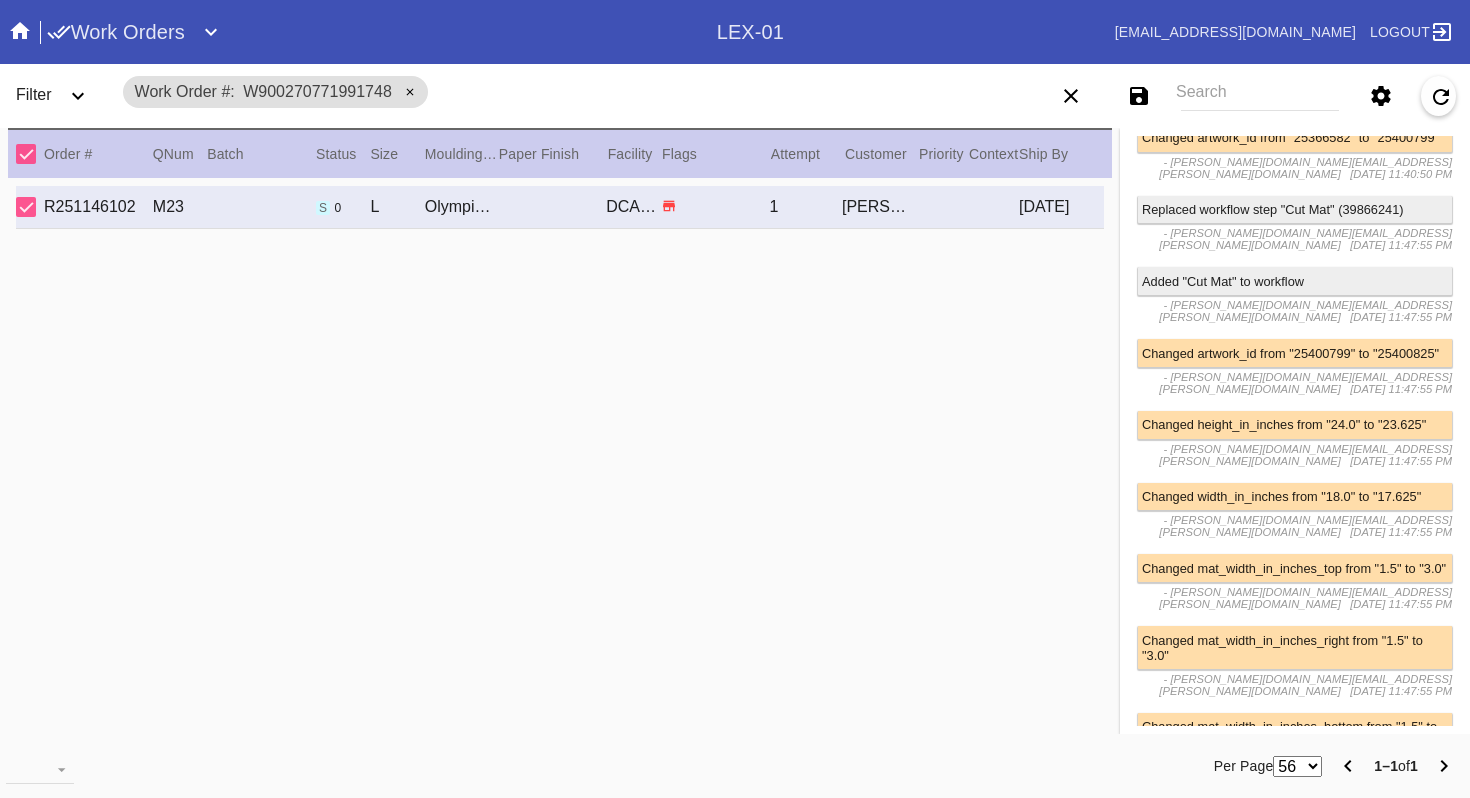 scroll, scrollTop: 1595, scrollLeft: 0, axis: vertical 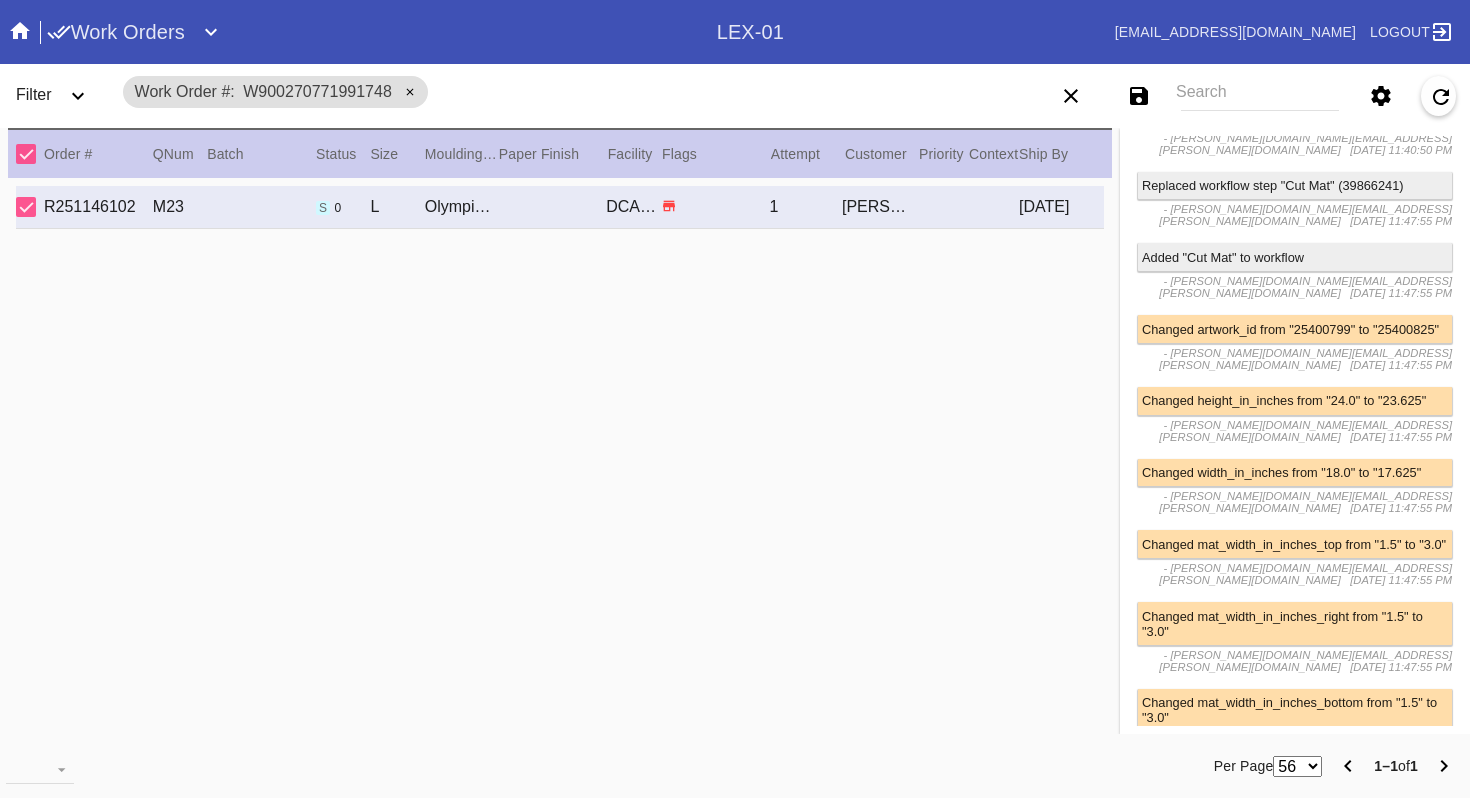 drag, startPoint x: 1232, startPoint y: 418, endPoint x: 1264, endPoint y: 606, distance: 190.70396 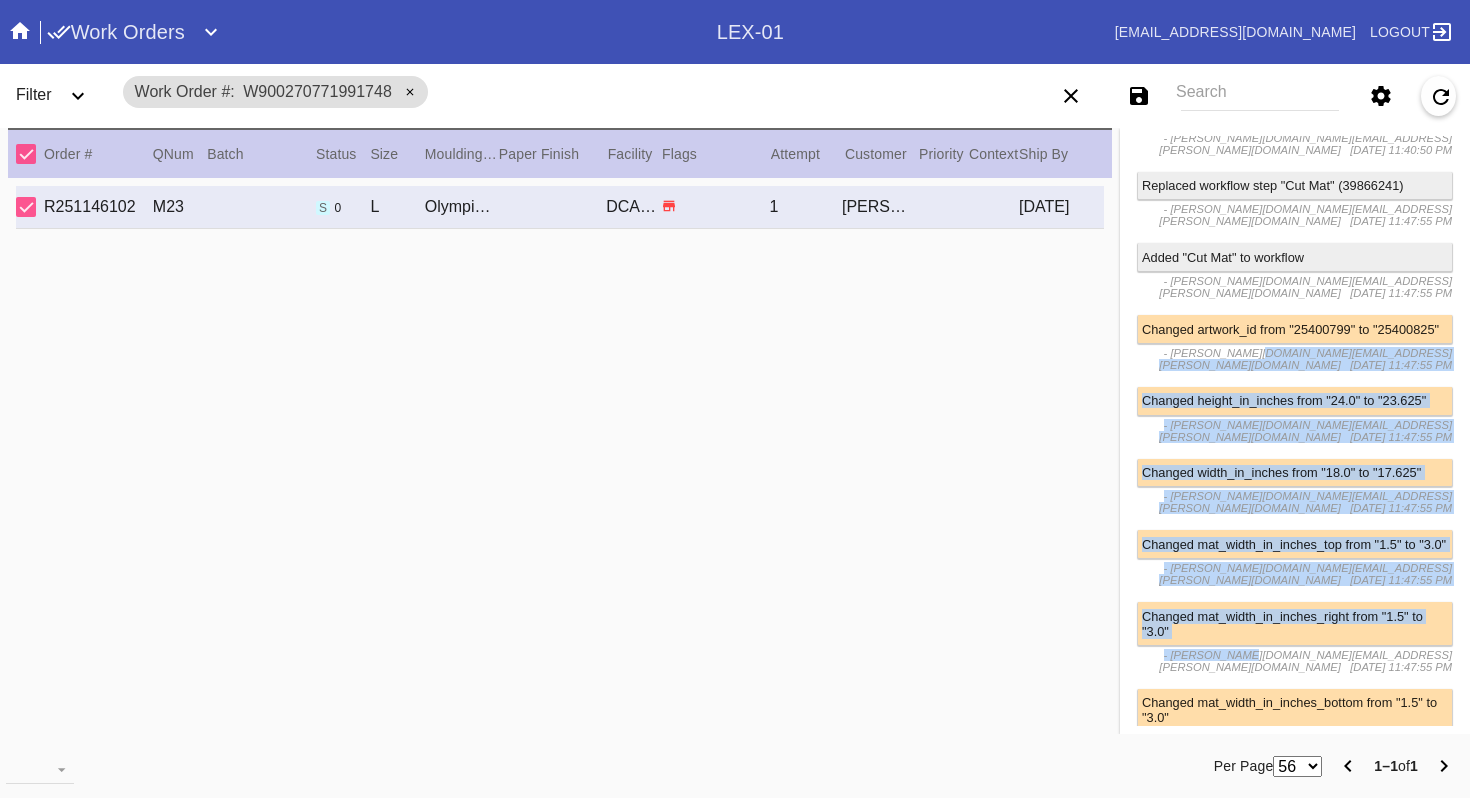 drag, startPoint x: 1264, startPoint y: 606, endPoint x: 1277, endPoint y: 325, distance: 281.30054 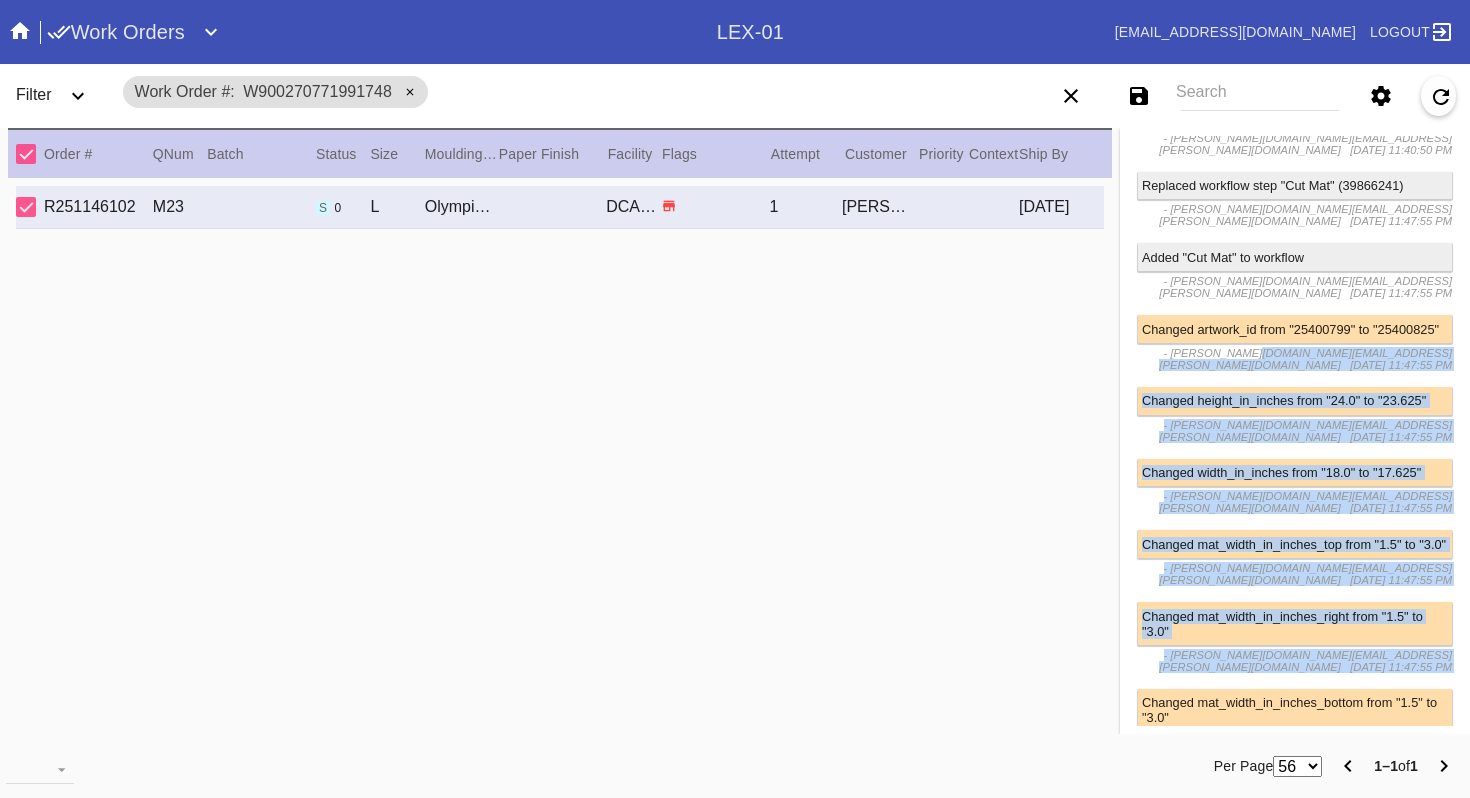 drag, startPoint x: 1277, startPoint y: 326, endPoint x: 1277, endPoint y: 617, distance: 291 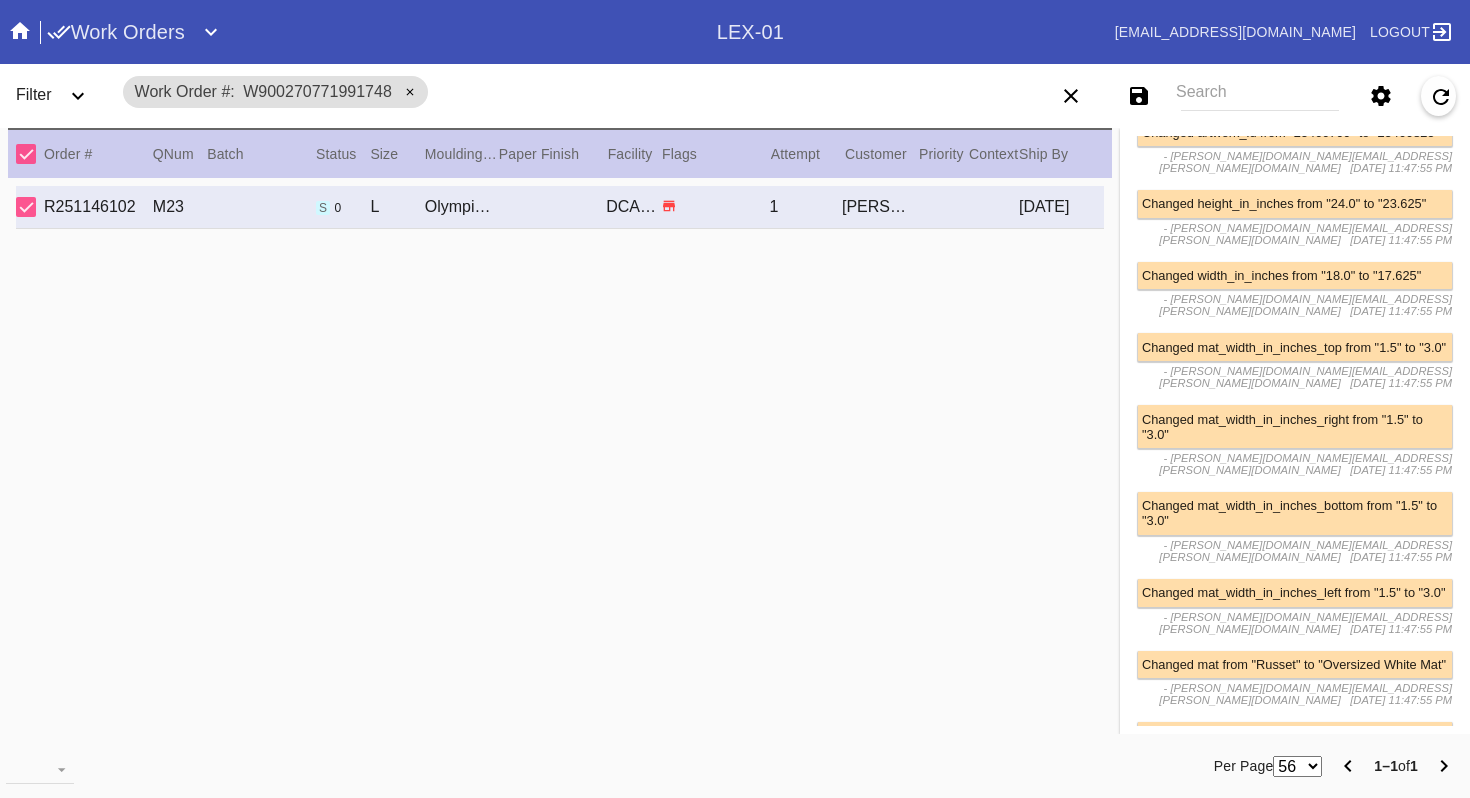 scroll, scrollTop: 1830, scrollLeft: 0, axis: vertical 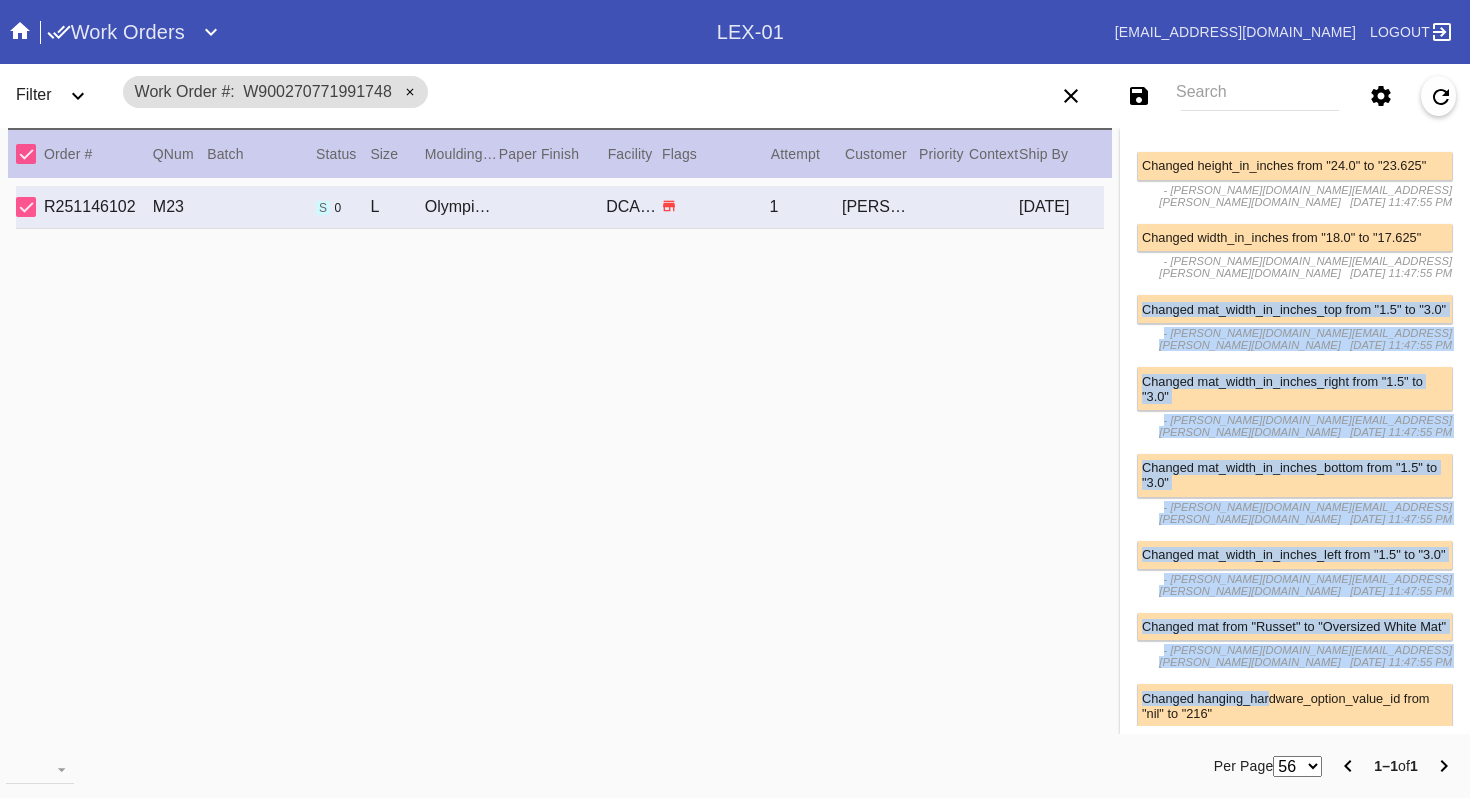 drag, startPoint x: 1191, startPoint y: 224, endPoint x: 1268, endPoint y: 634, distance: 417.16785 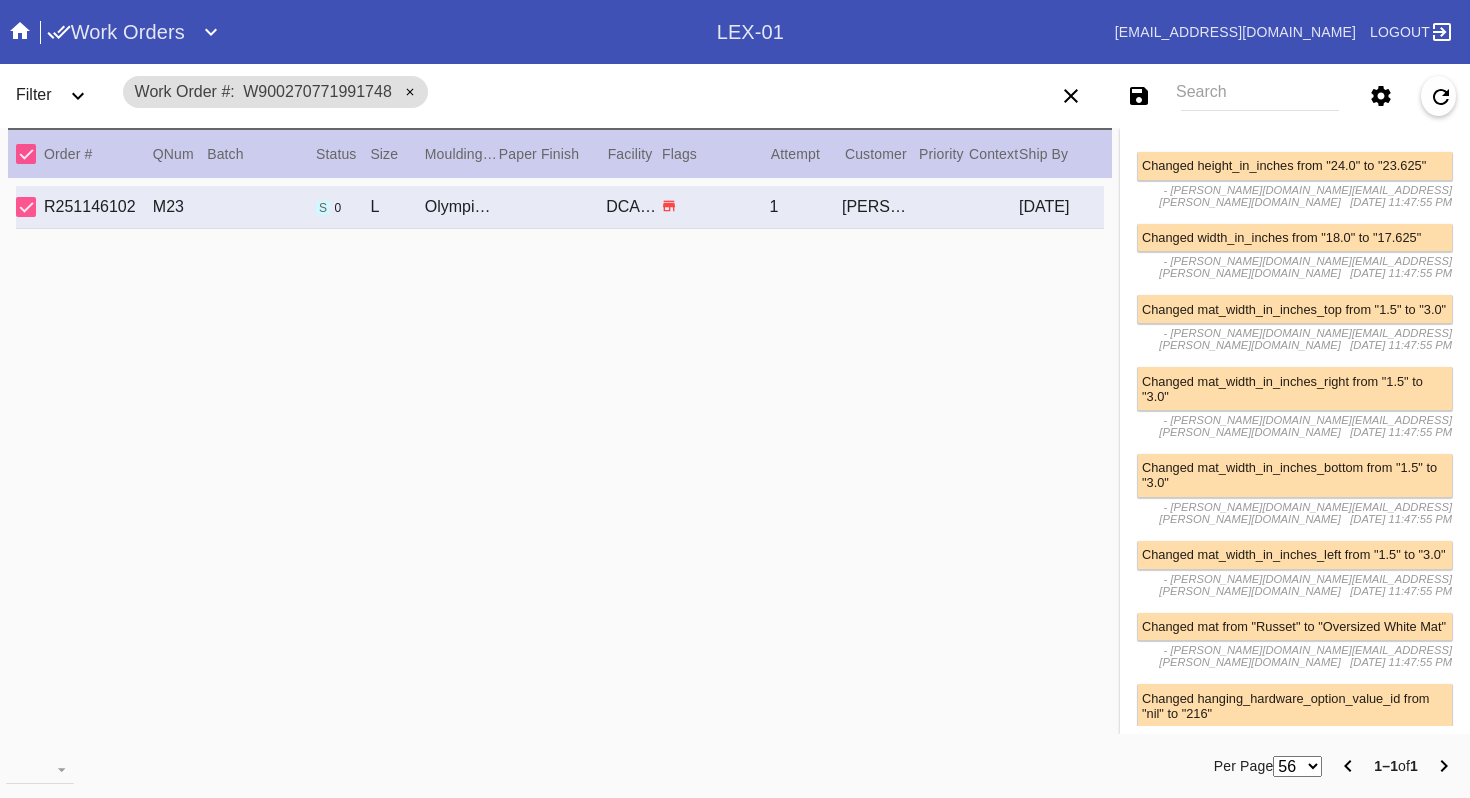 drag, startPoint x: 1260, startPoint y: 610, endPoint x: 1287, endPoint y: 249, distance: 362.0083 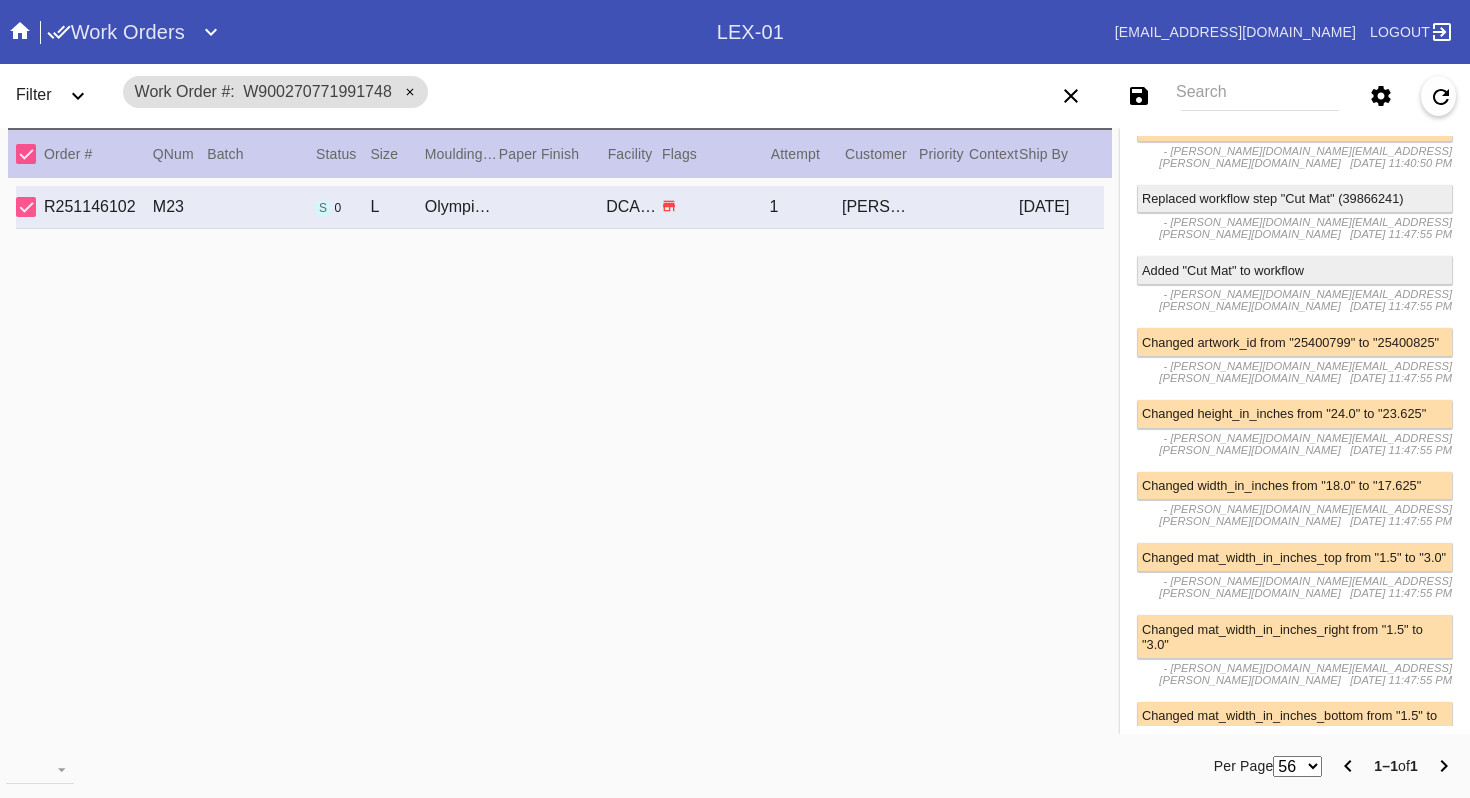 scroll, scrollTop: 1576, scrollLeft: 0, axis: vertical 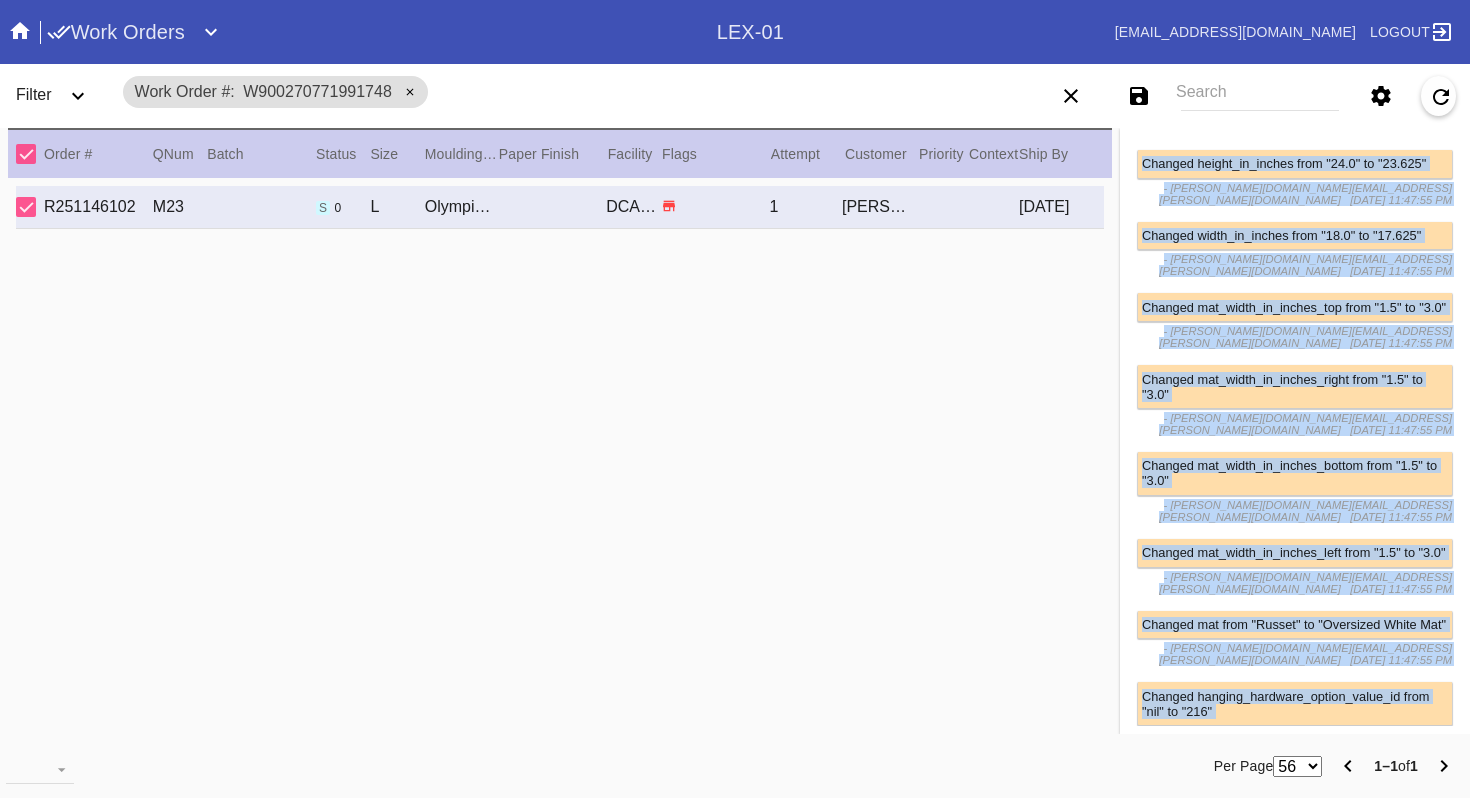 drag, startPoint x: 1273, startPoint y: 648, endPoint x: 1313, endPoint y: 109, distance: 540.4822 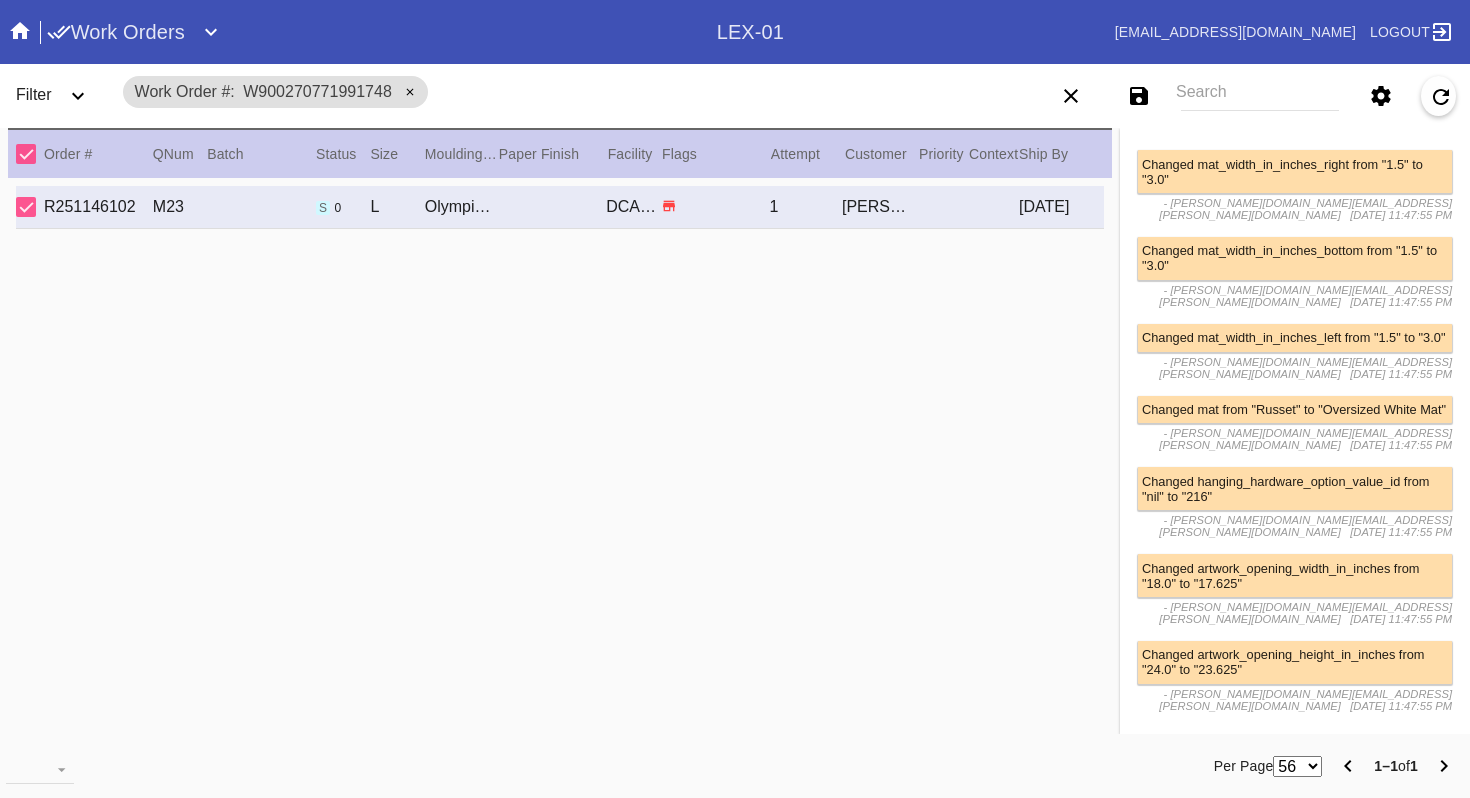 scroll, scrollTop: 2036, scrollLeft: 0, axis: vertical 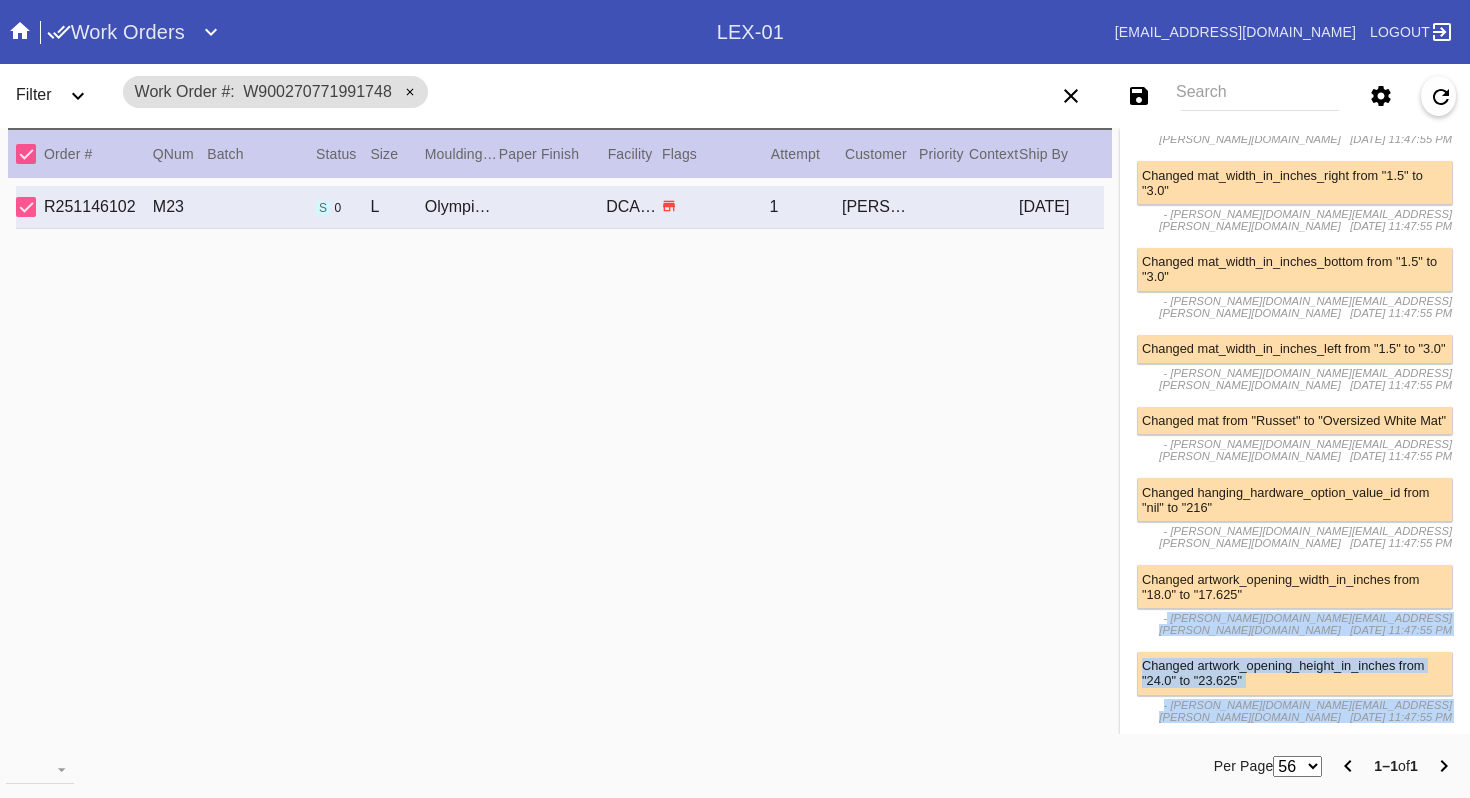 drag, startPoint x: 1240, startPoint y: 535, endPoint x: 1265, endPoint y: 667, distance: 134.34657 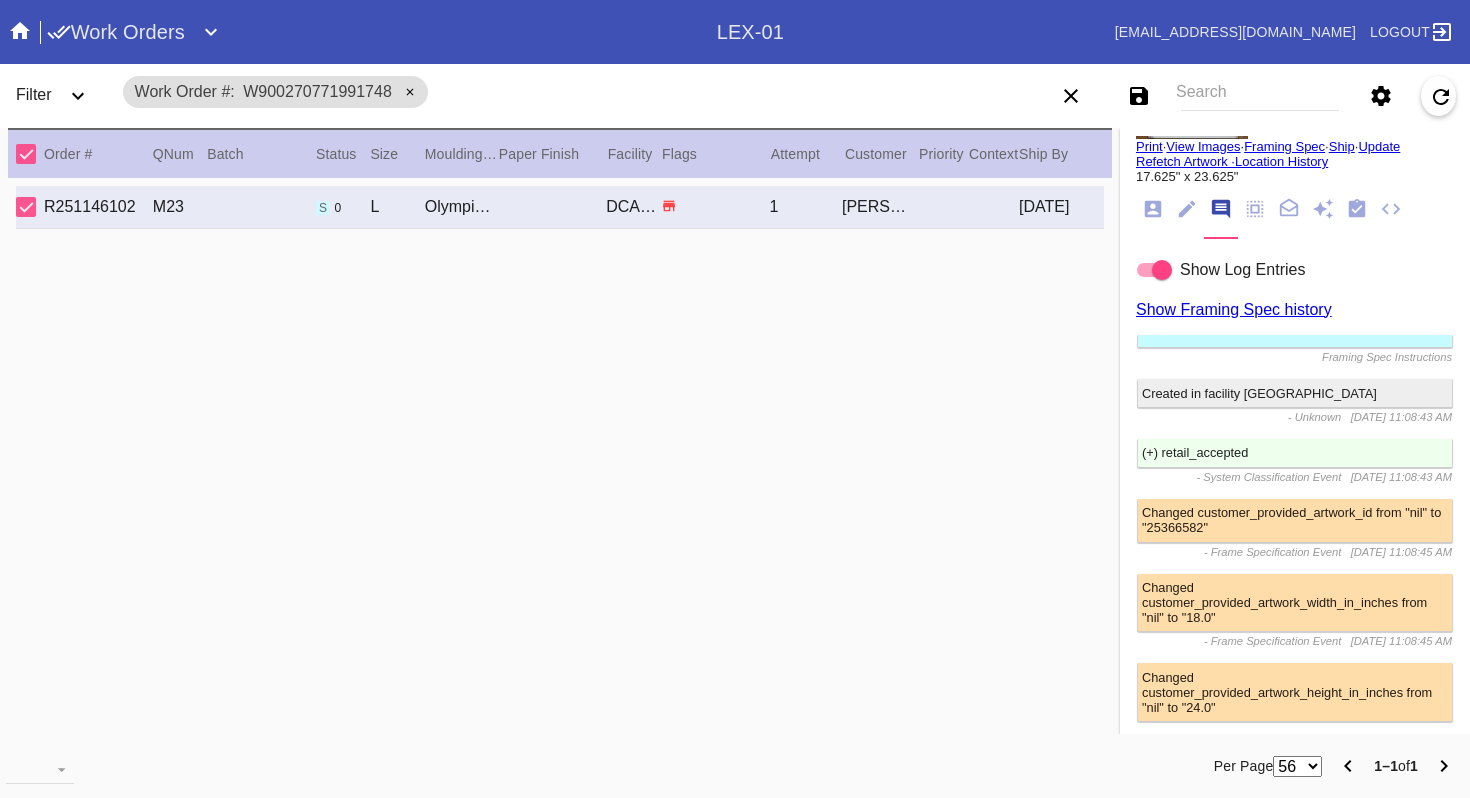 scroll, scrollTop: 0, scrollLeft: 0, axis: both 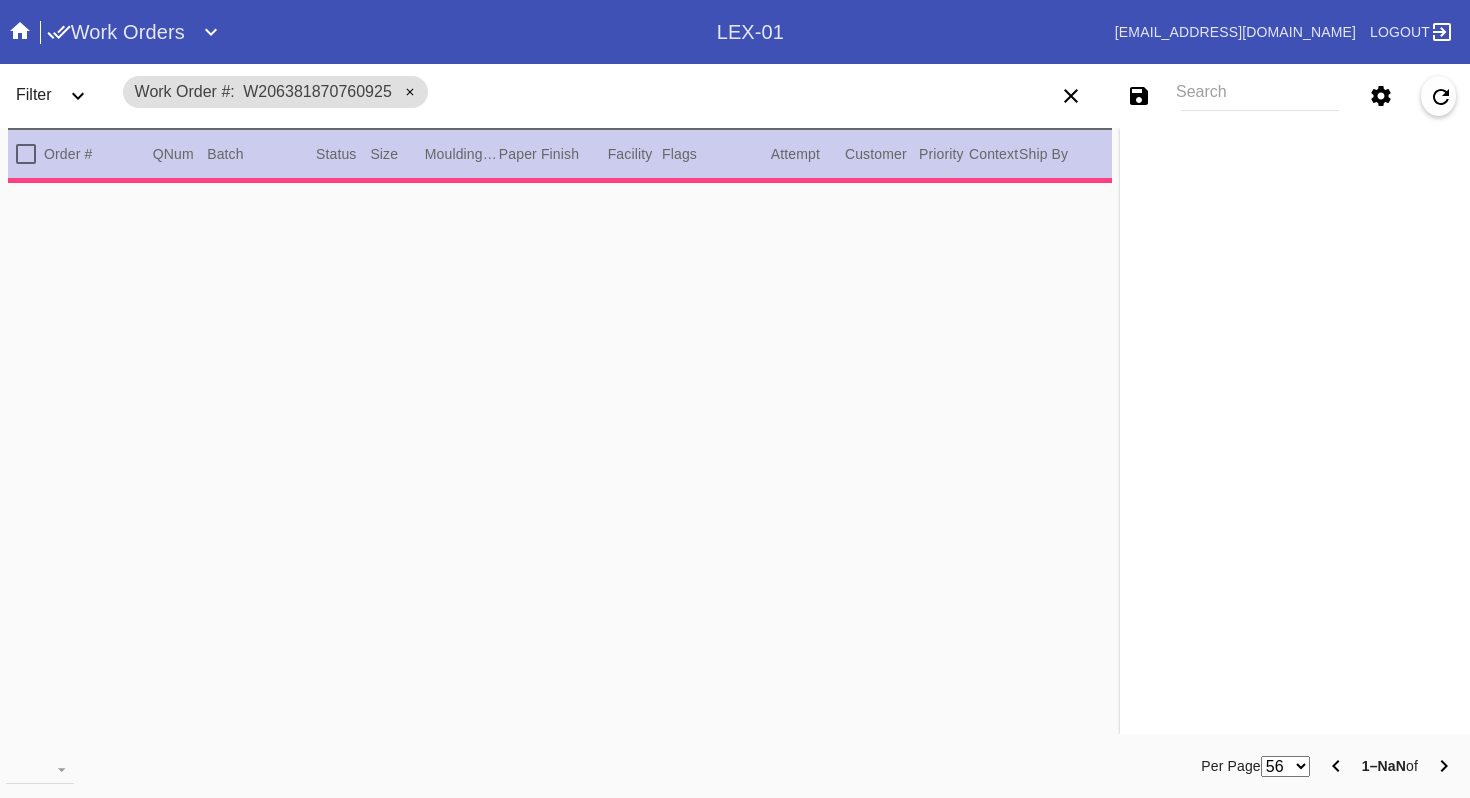 type on "0.5" 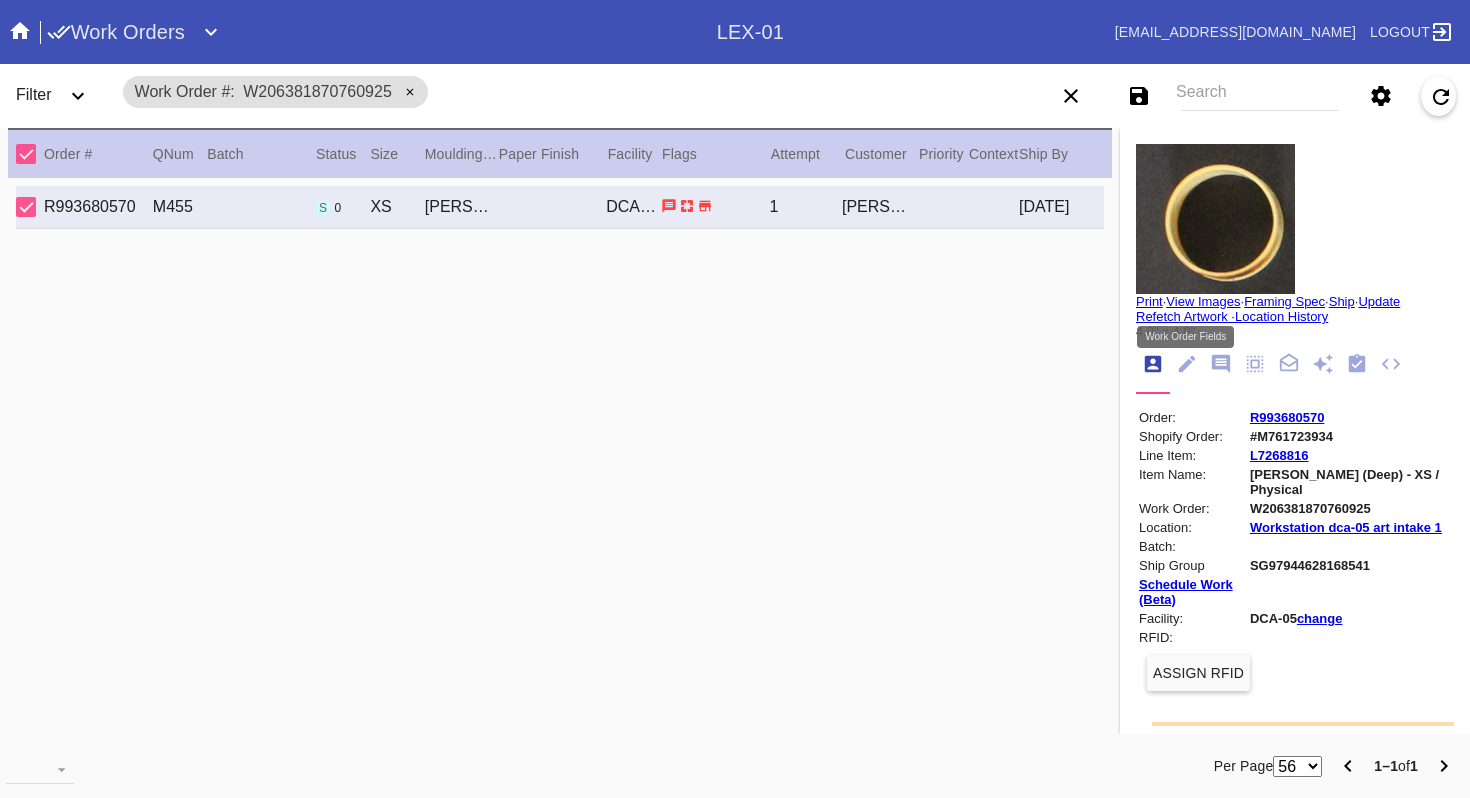 click 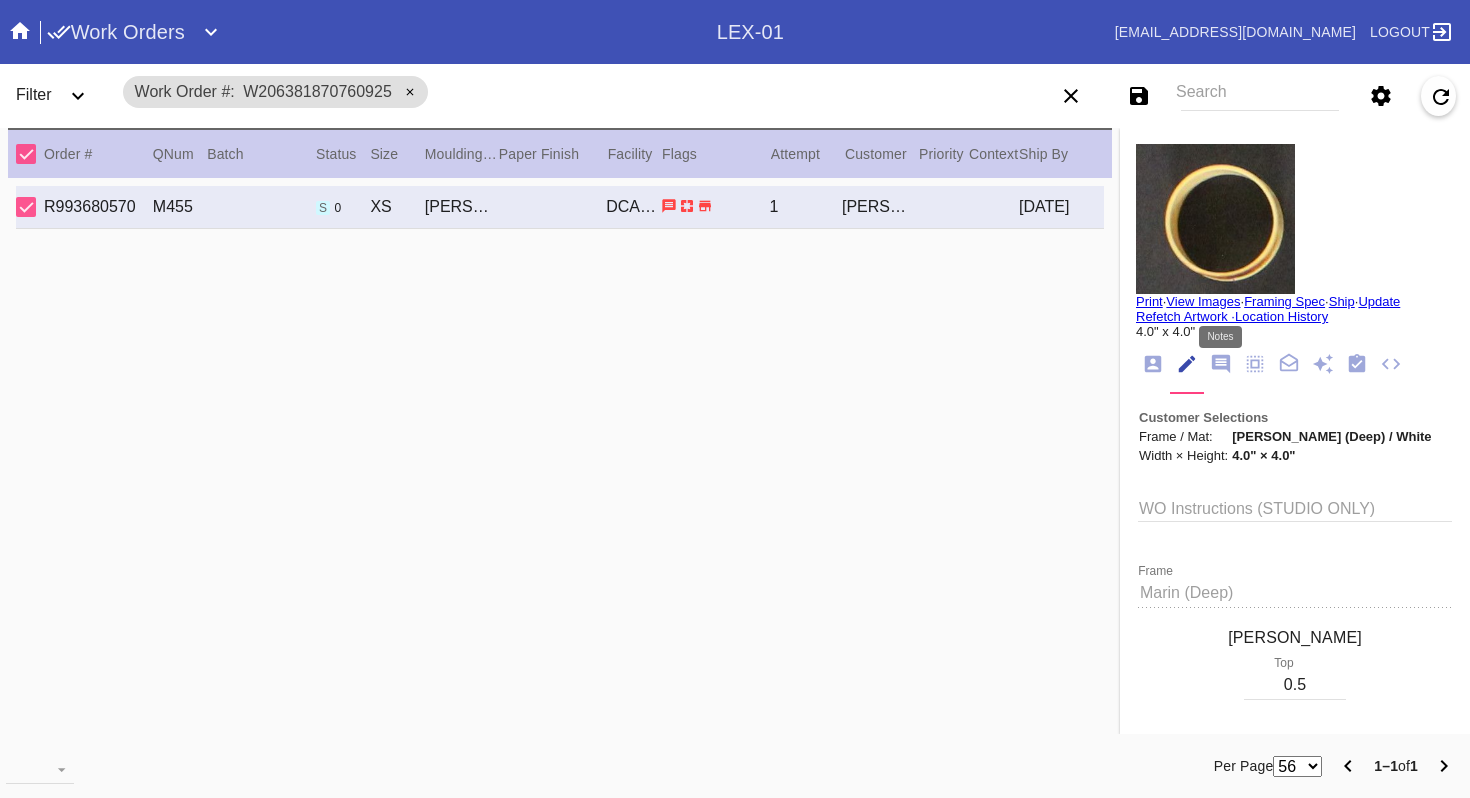 click 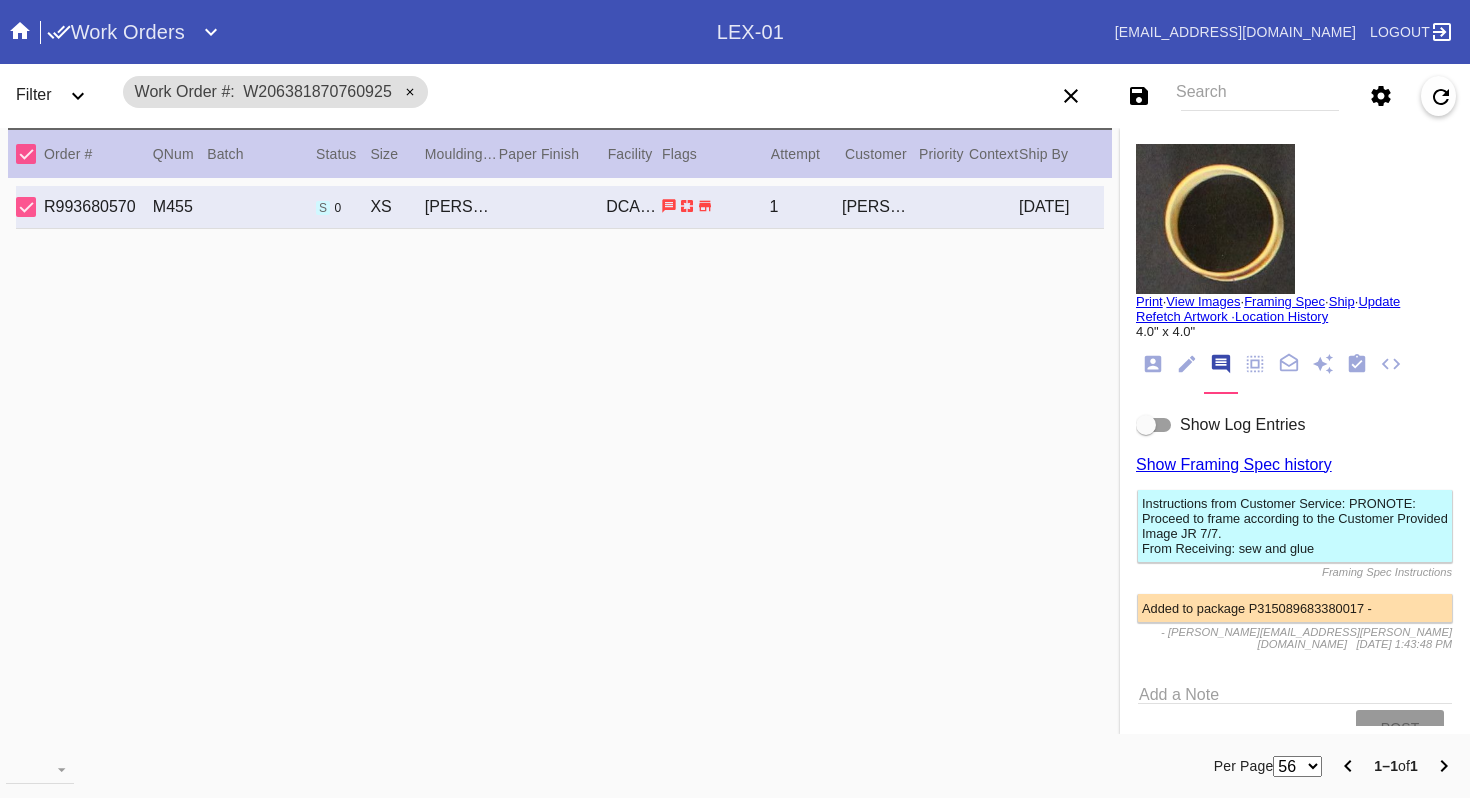 click at bounding box center [1154, 425] 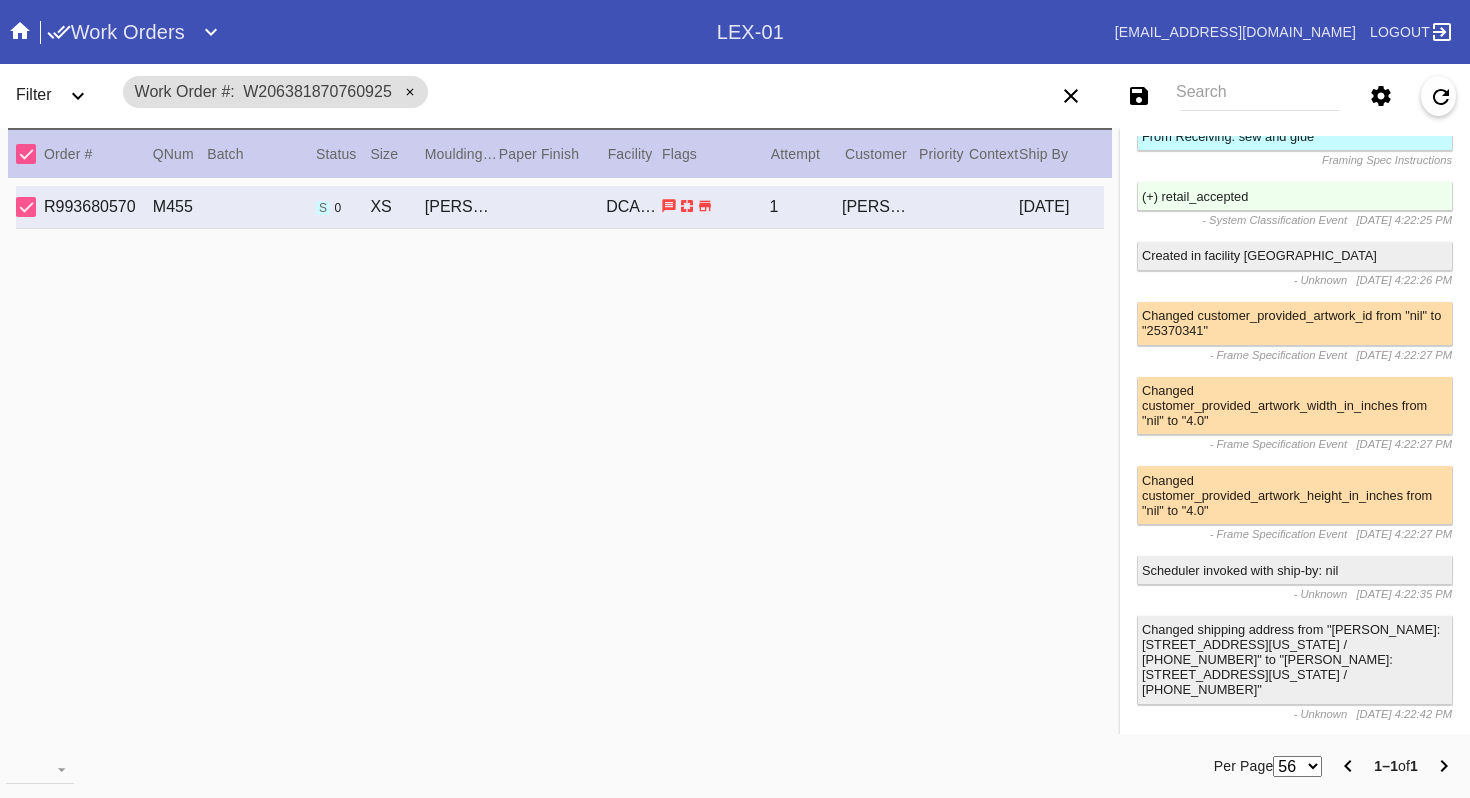 scroll, scrollTop: 0, scrollLeft: 0, axis: both 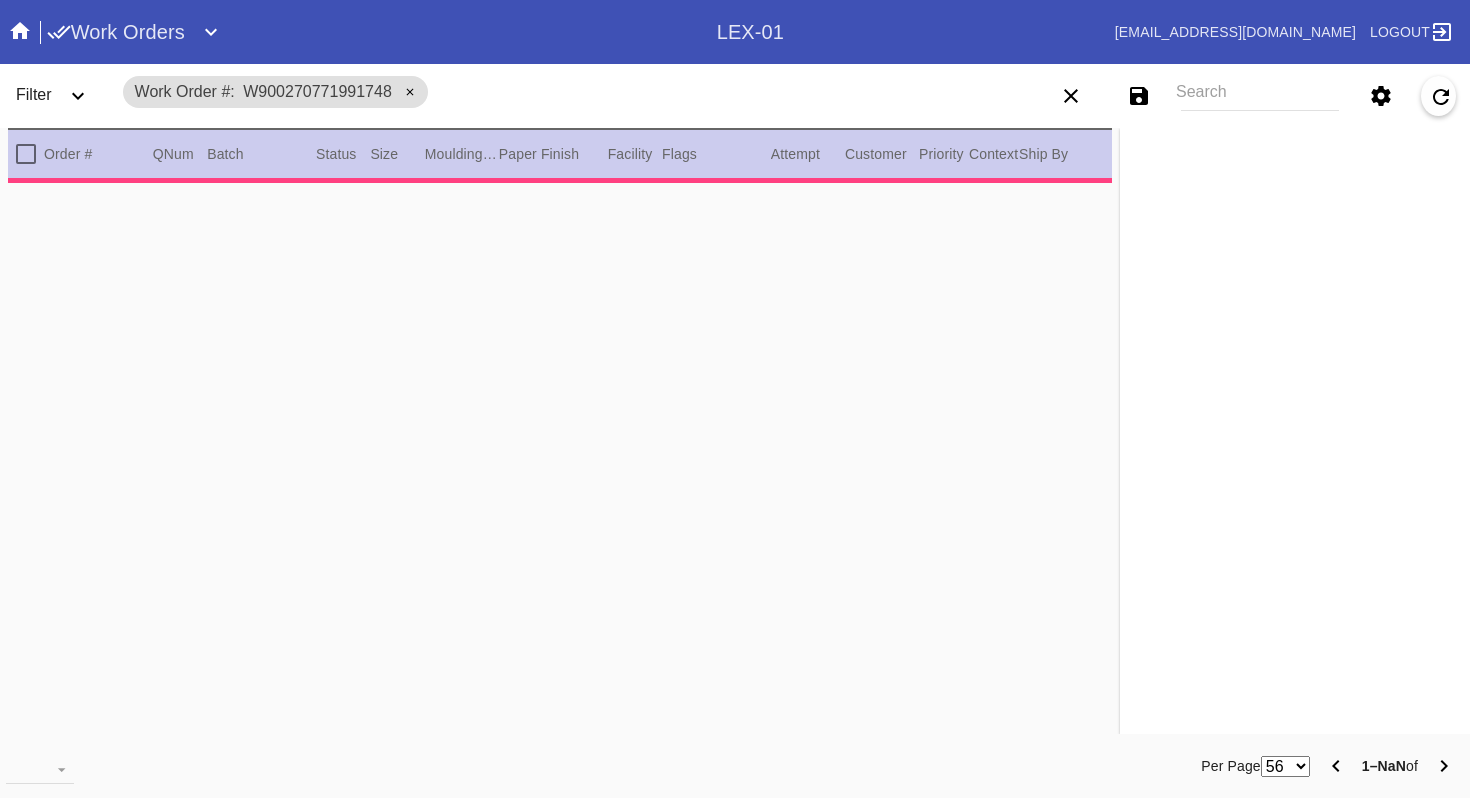 type on "3.0" 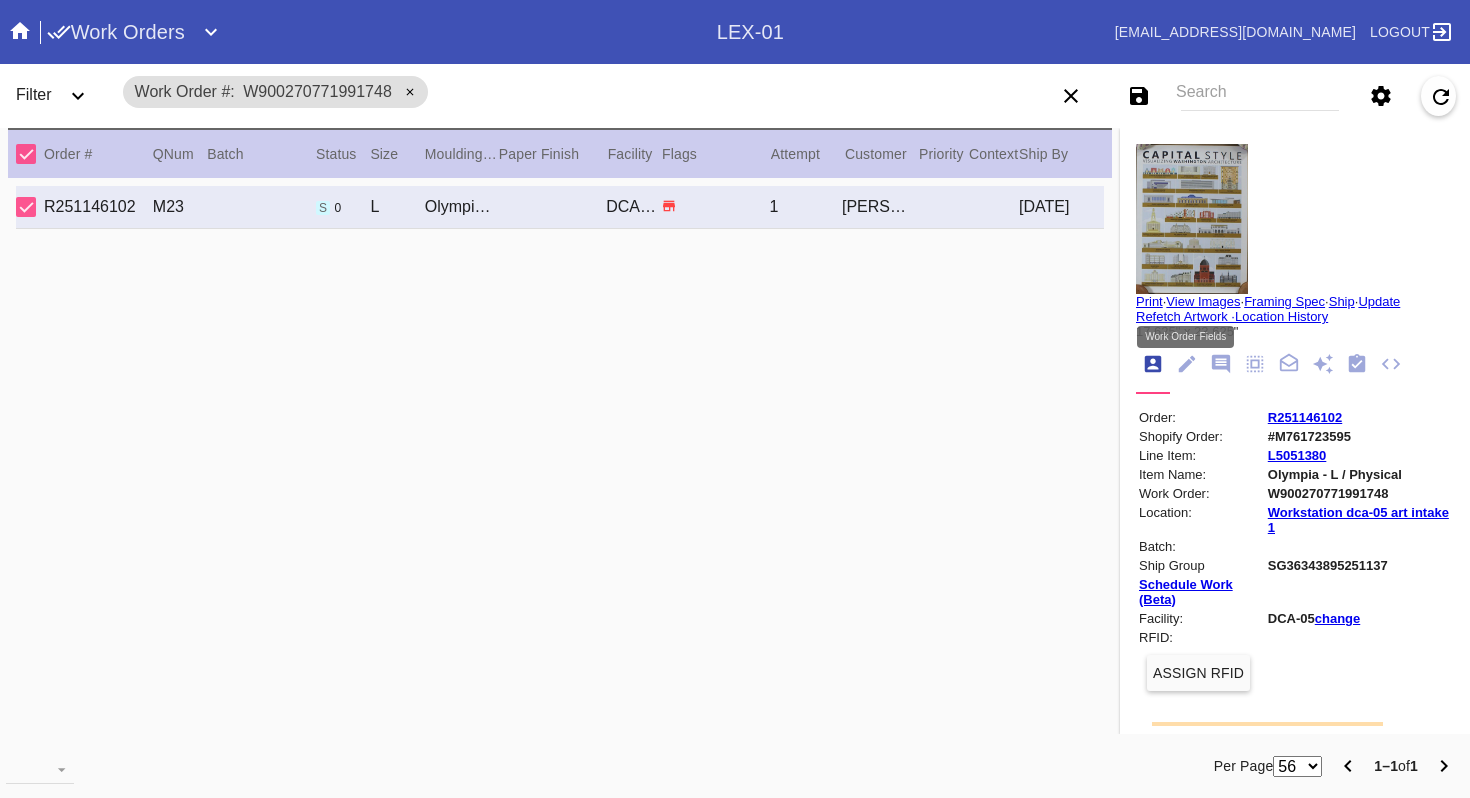 click 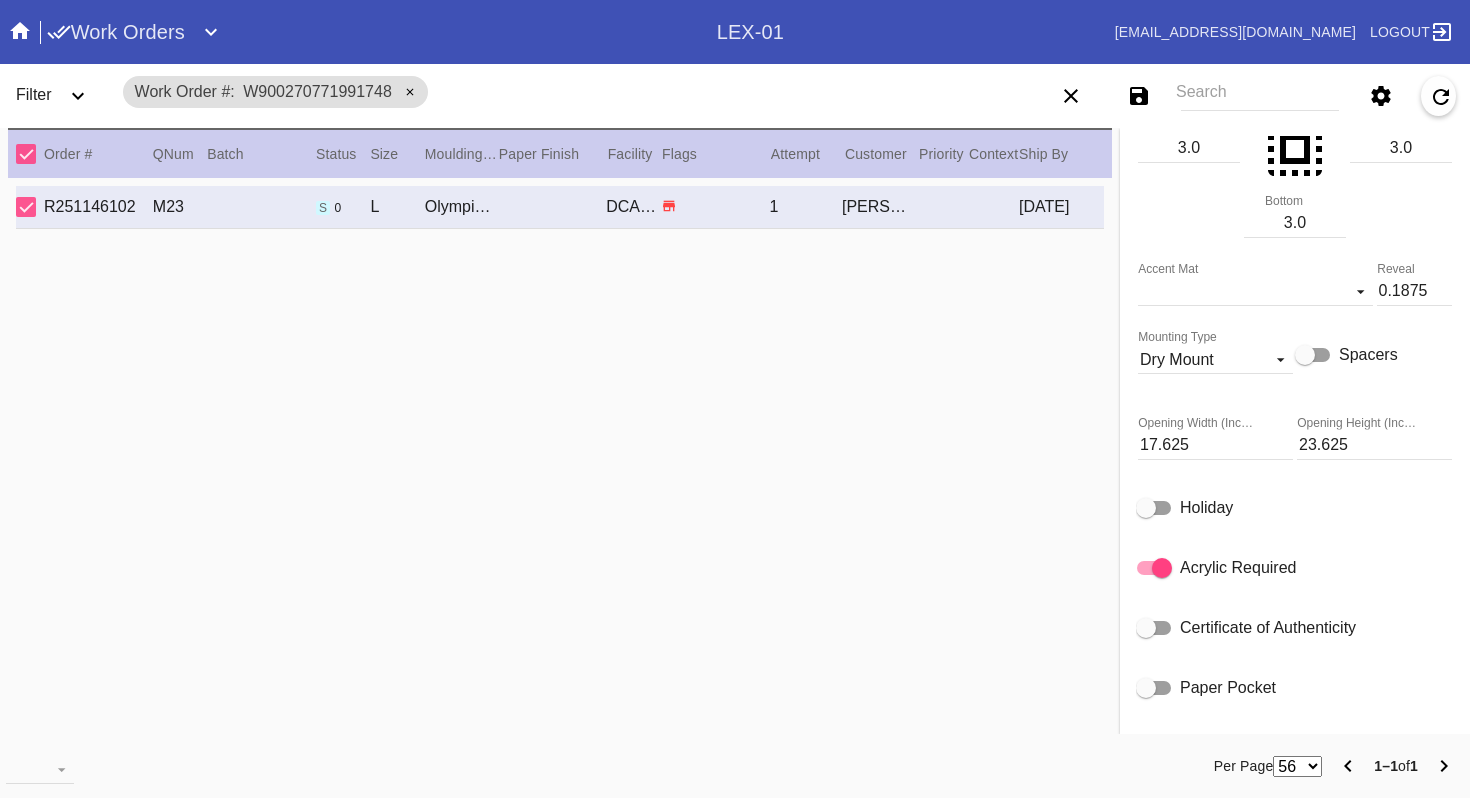 scroll, scrollTop: 0, scrollLeft: 0, axis: both 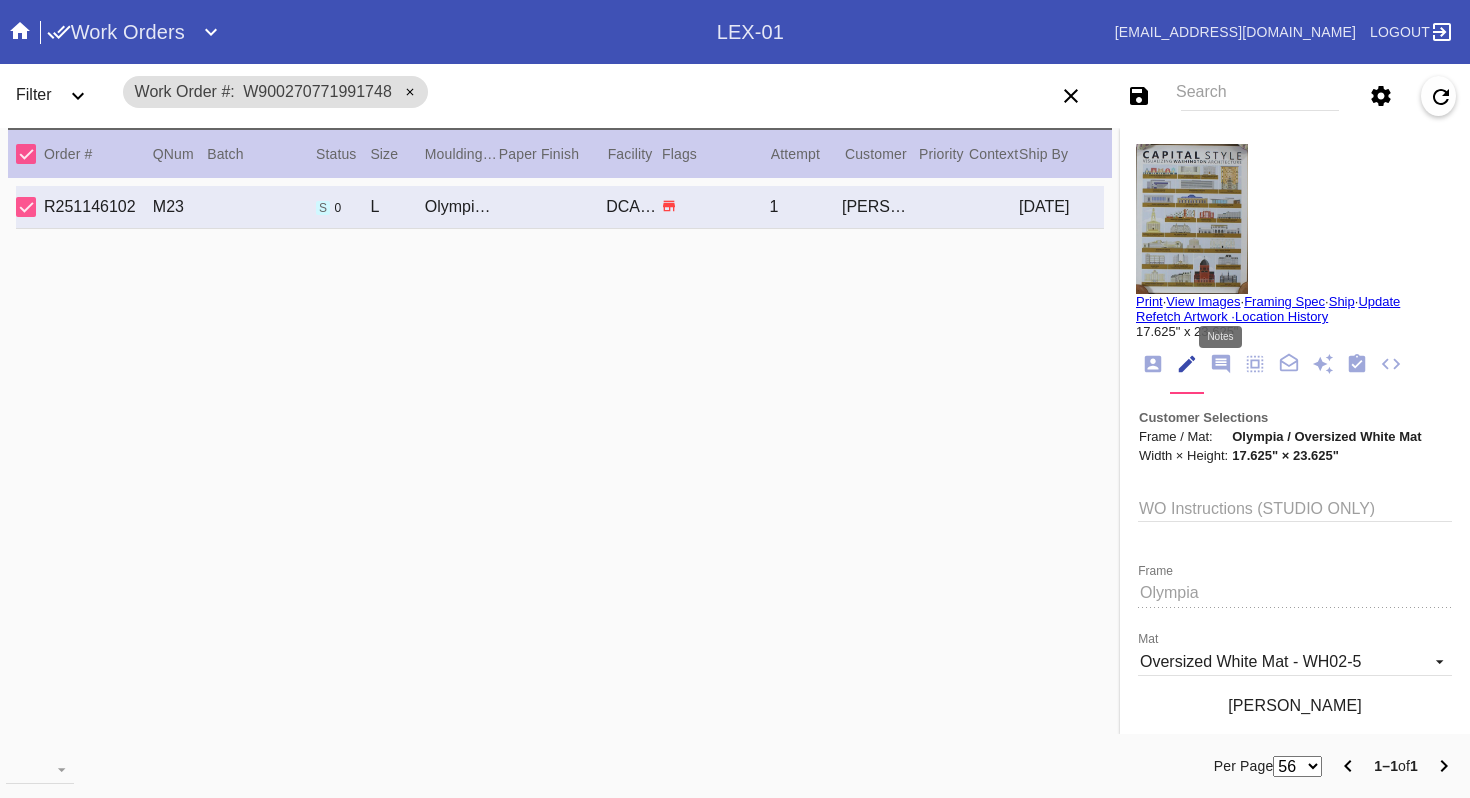click 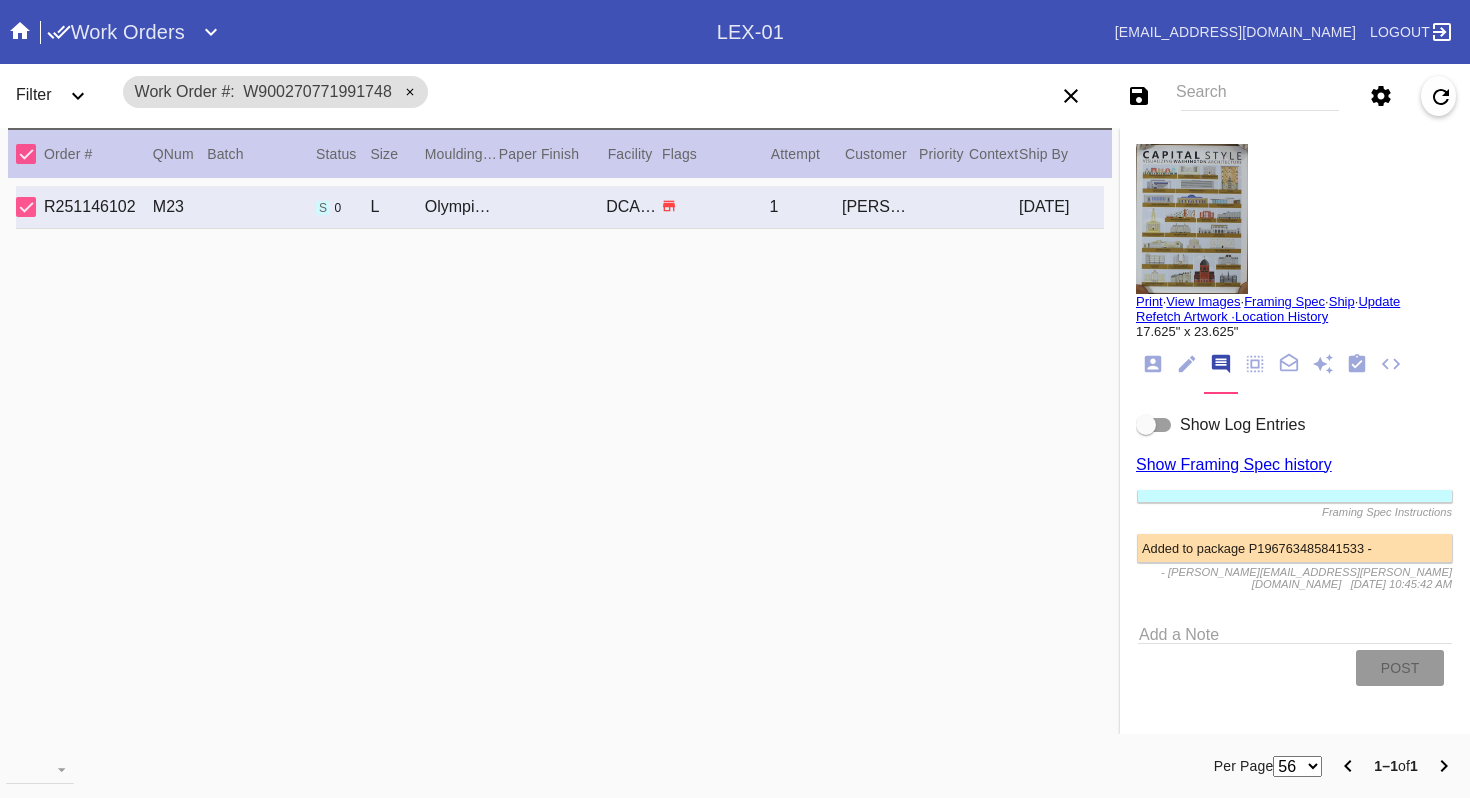 click at bounding box center [1154, 425] 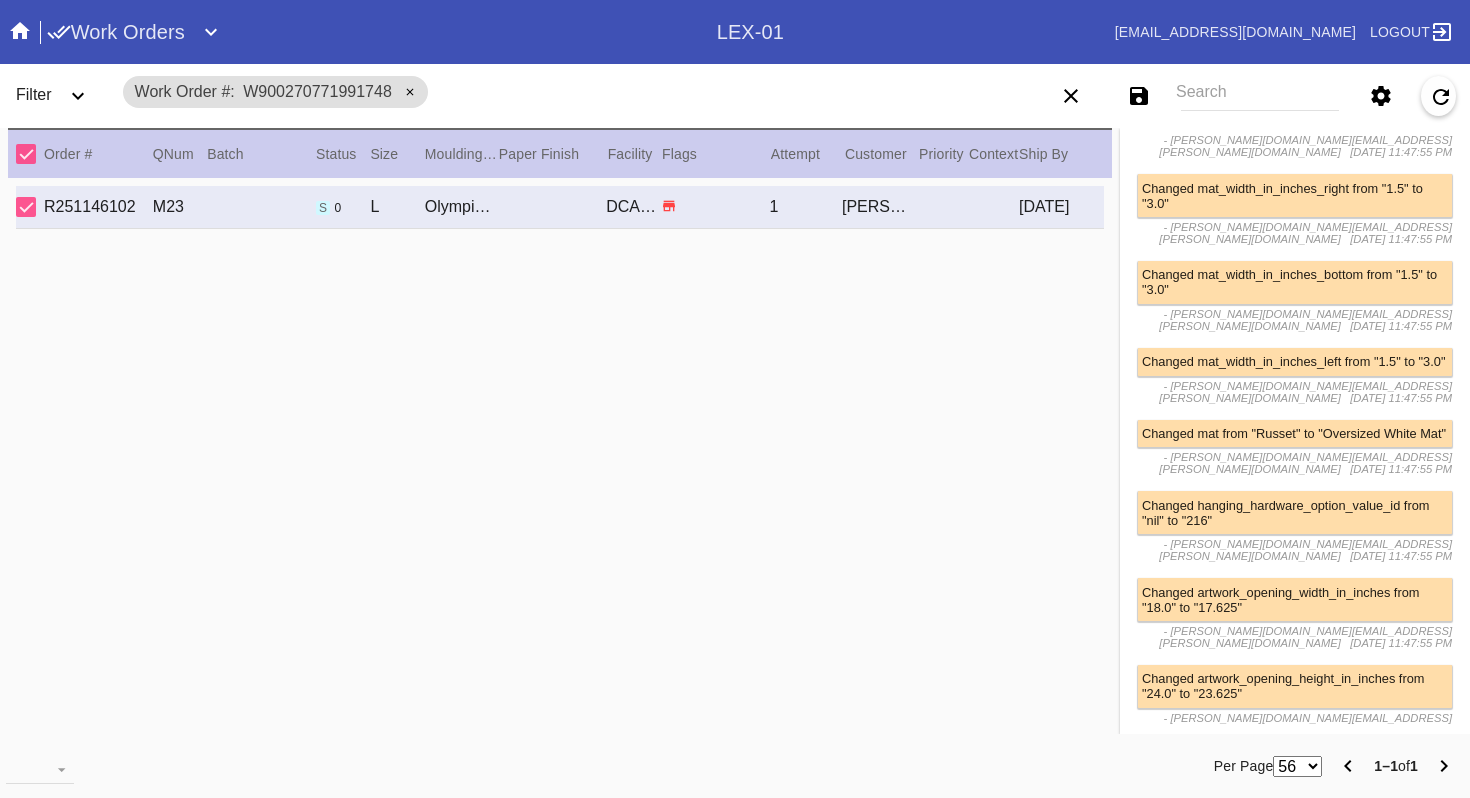 scroll, scrollTop: 2023, scrollLeft: 0, axis: vertical 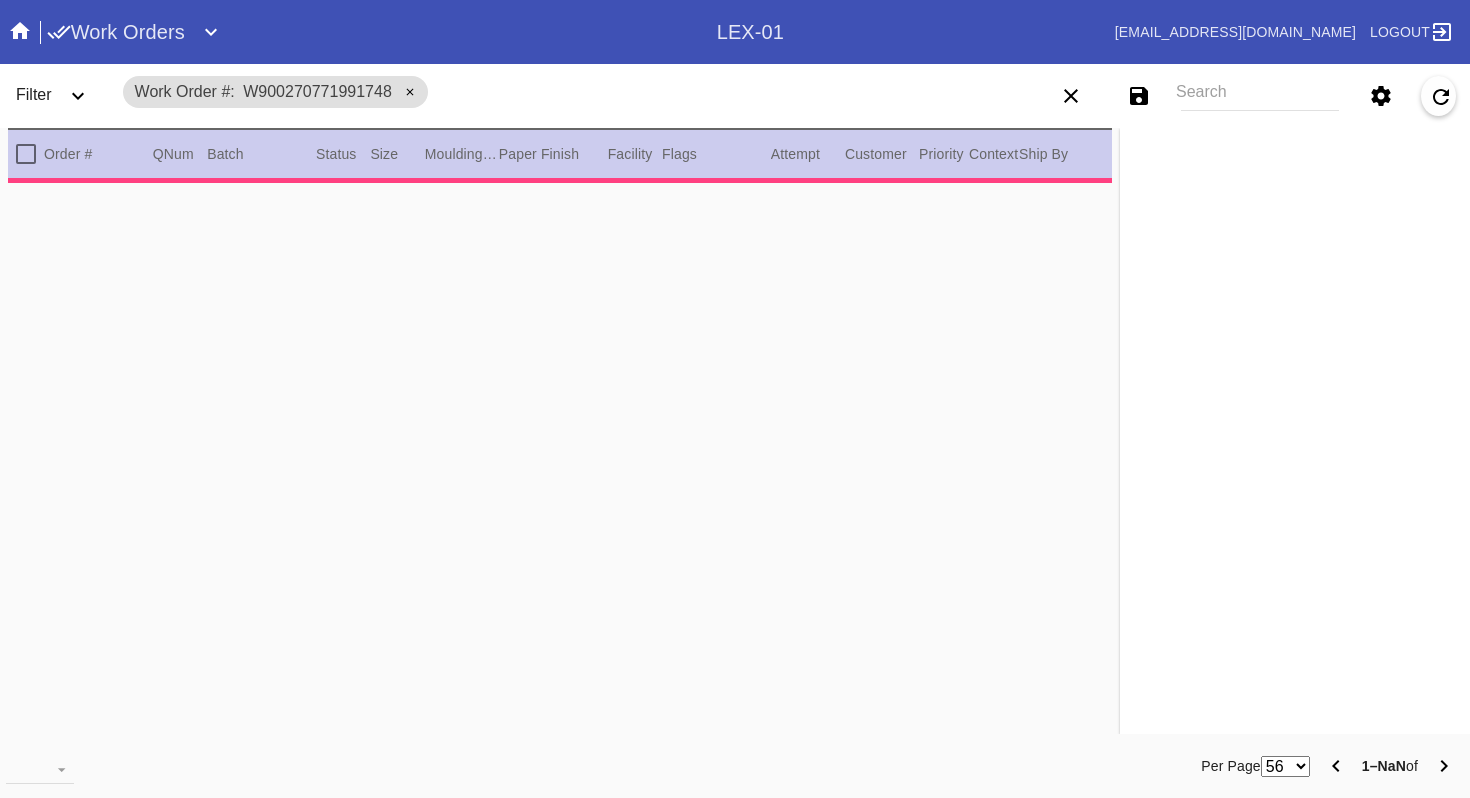 type on "3.0" 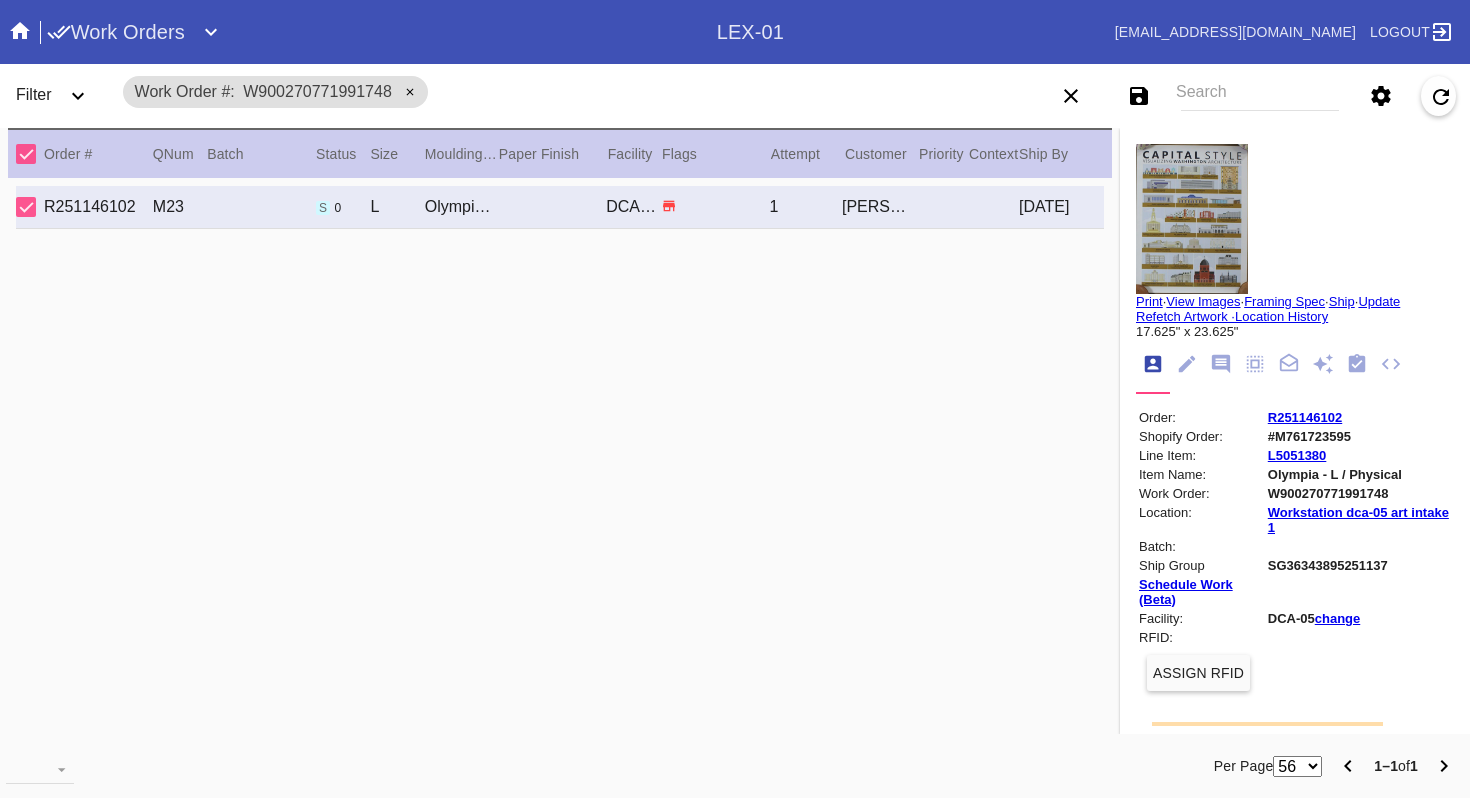 click 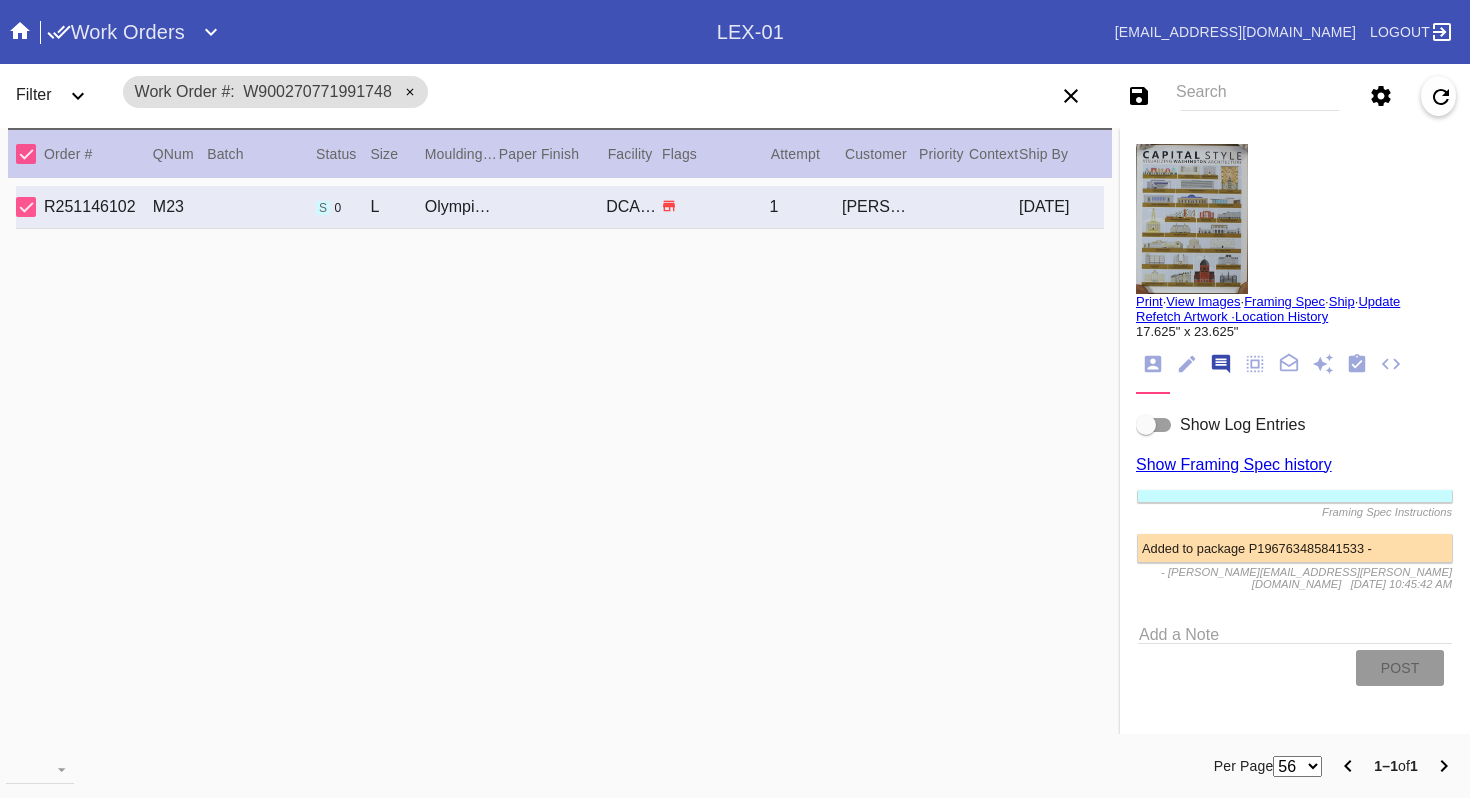 scroll, scrollTop: 123, scrollLeft: 0, axis: vertical 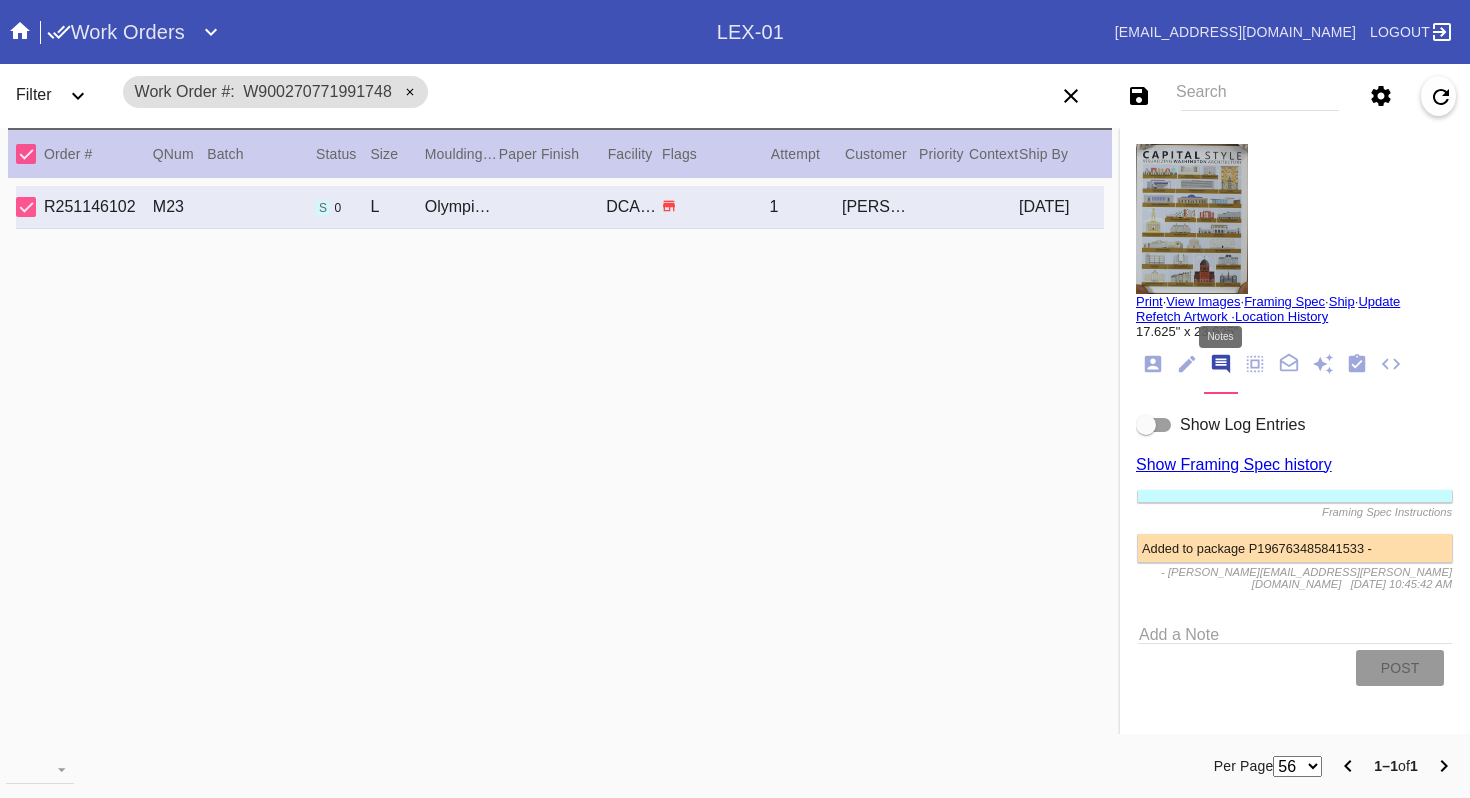 click 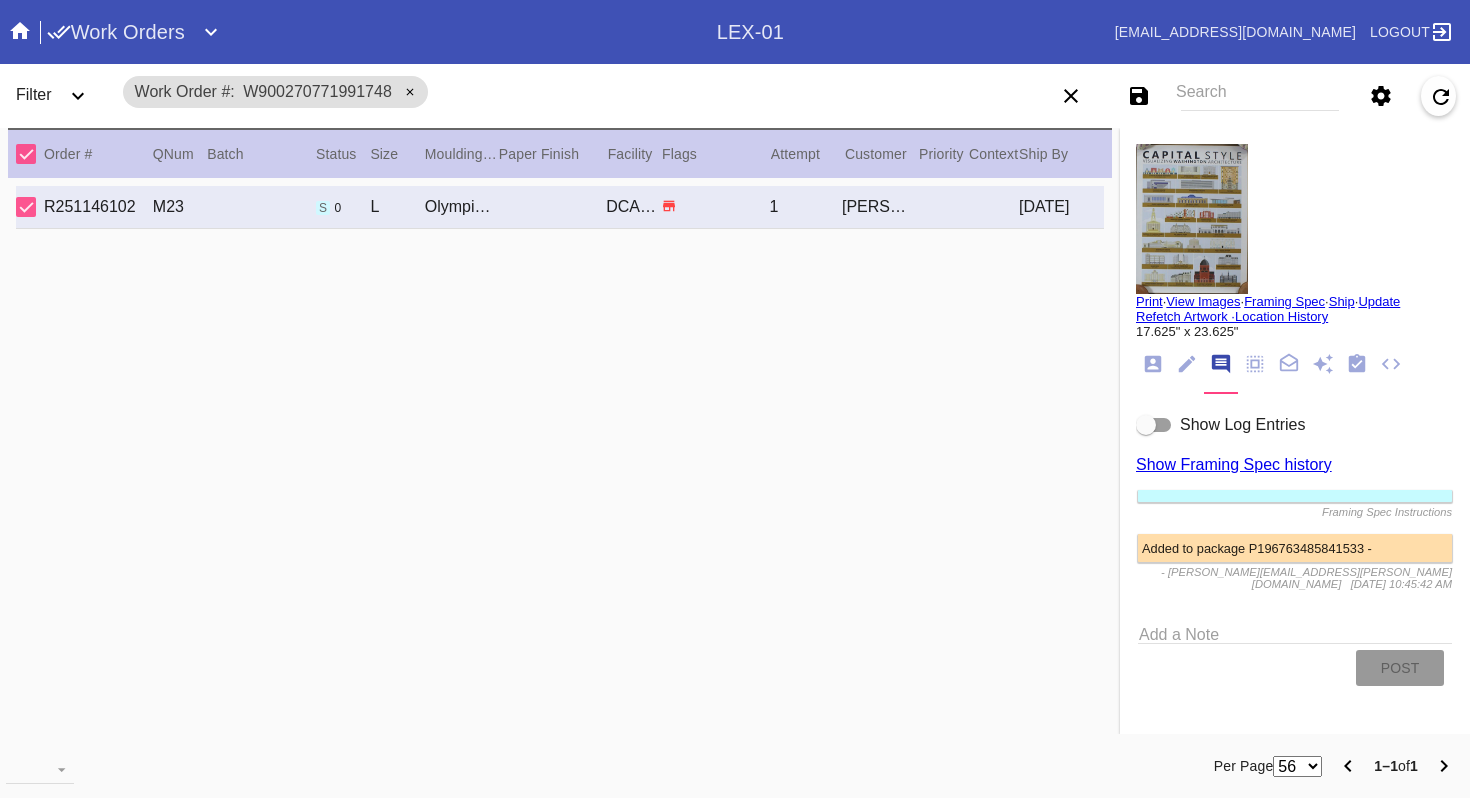click on "Show Log Entries
Show Framing Spec history
Framing Spec Instructions
Added to package P196763485841533 -
- kevin.talbott@fbstudio.co
7/3/2025, 10:45:42 AM
Add a Note
Post" at bounding box center [1295, 551] 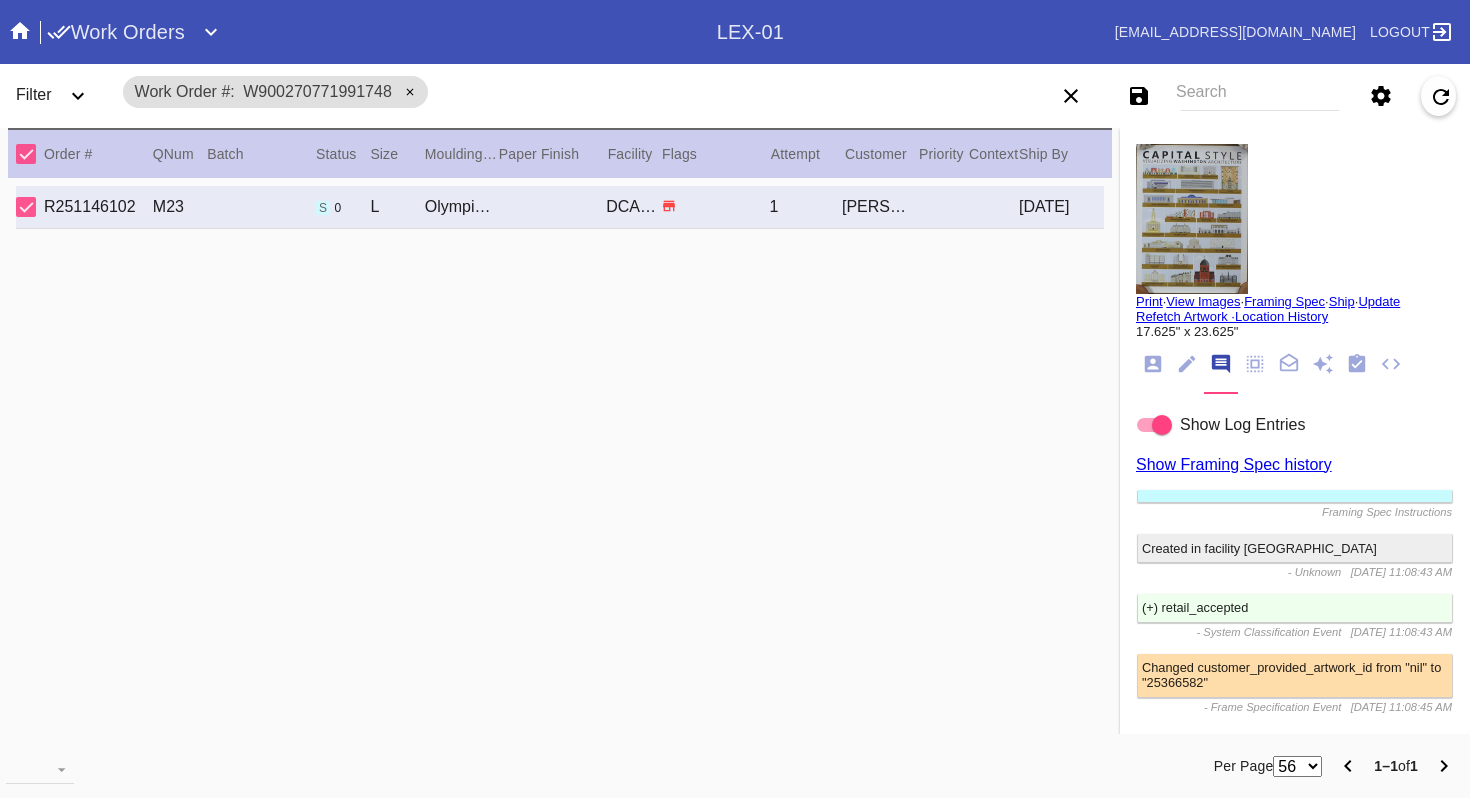 click at bounding box center [1154, 425] 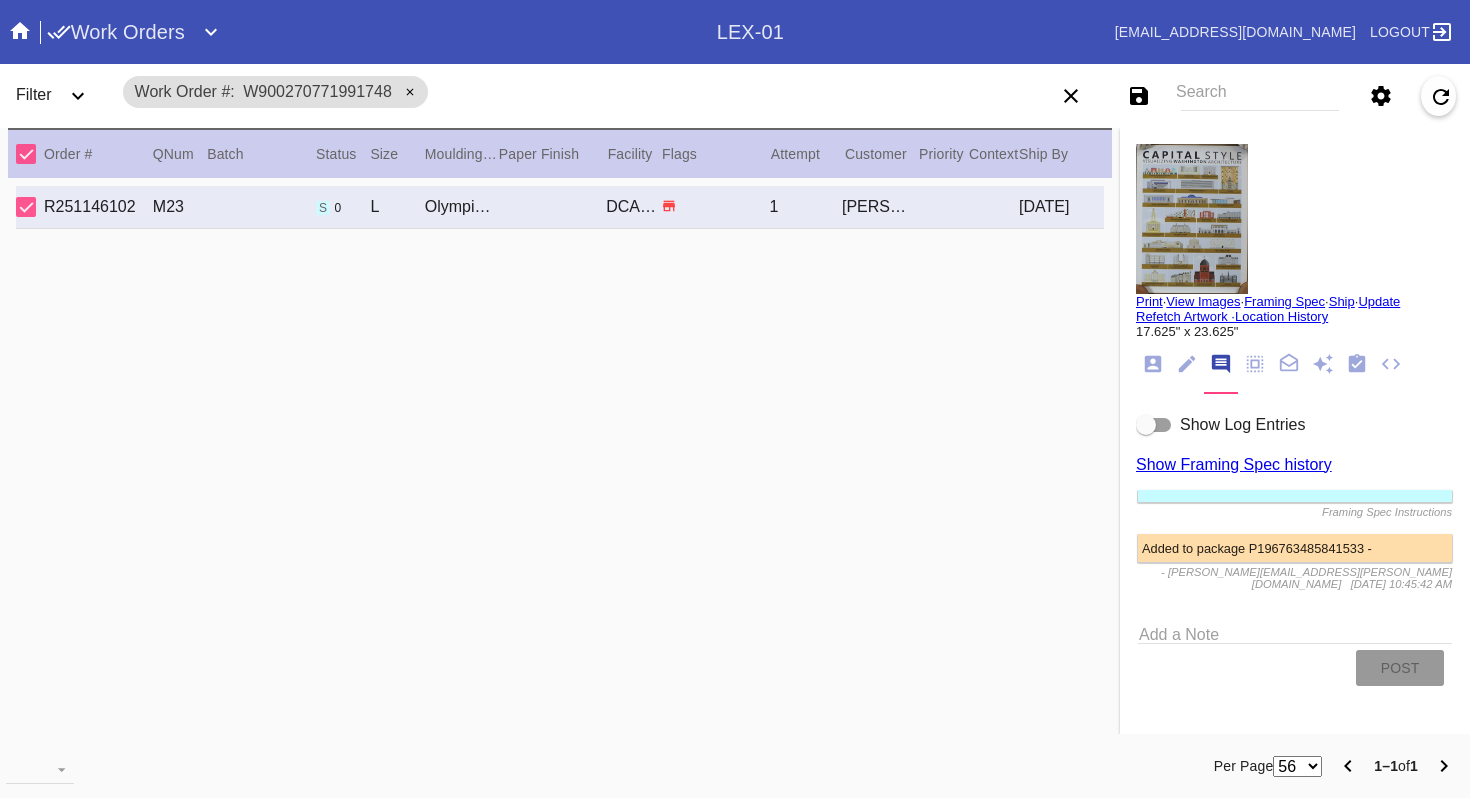 click at bounding box center (1154, 425) 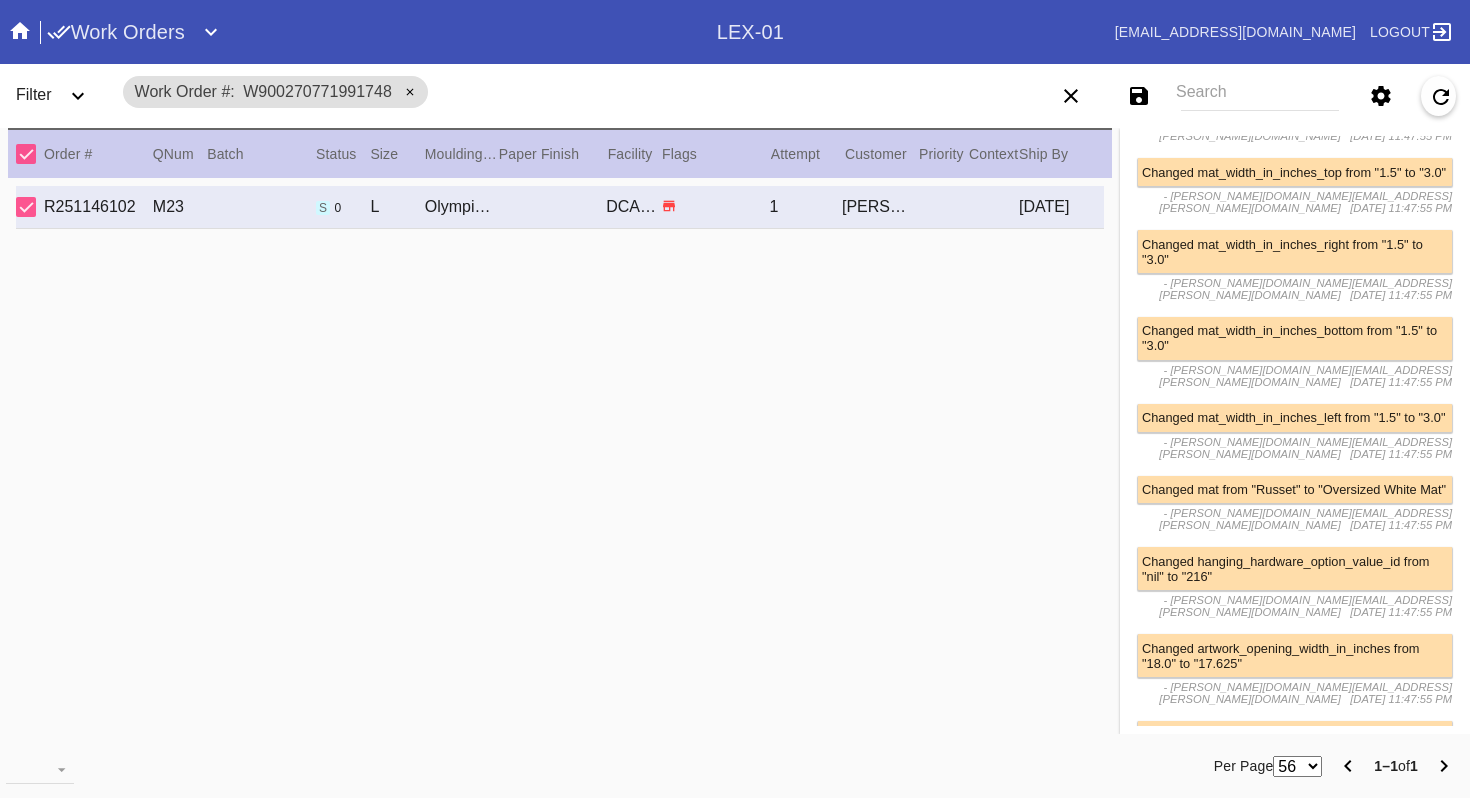 scroll, scrollTop: 1970, scrollLeft: 0, axis: vertical 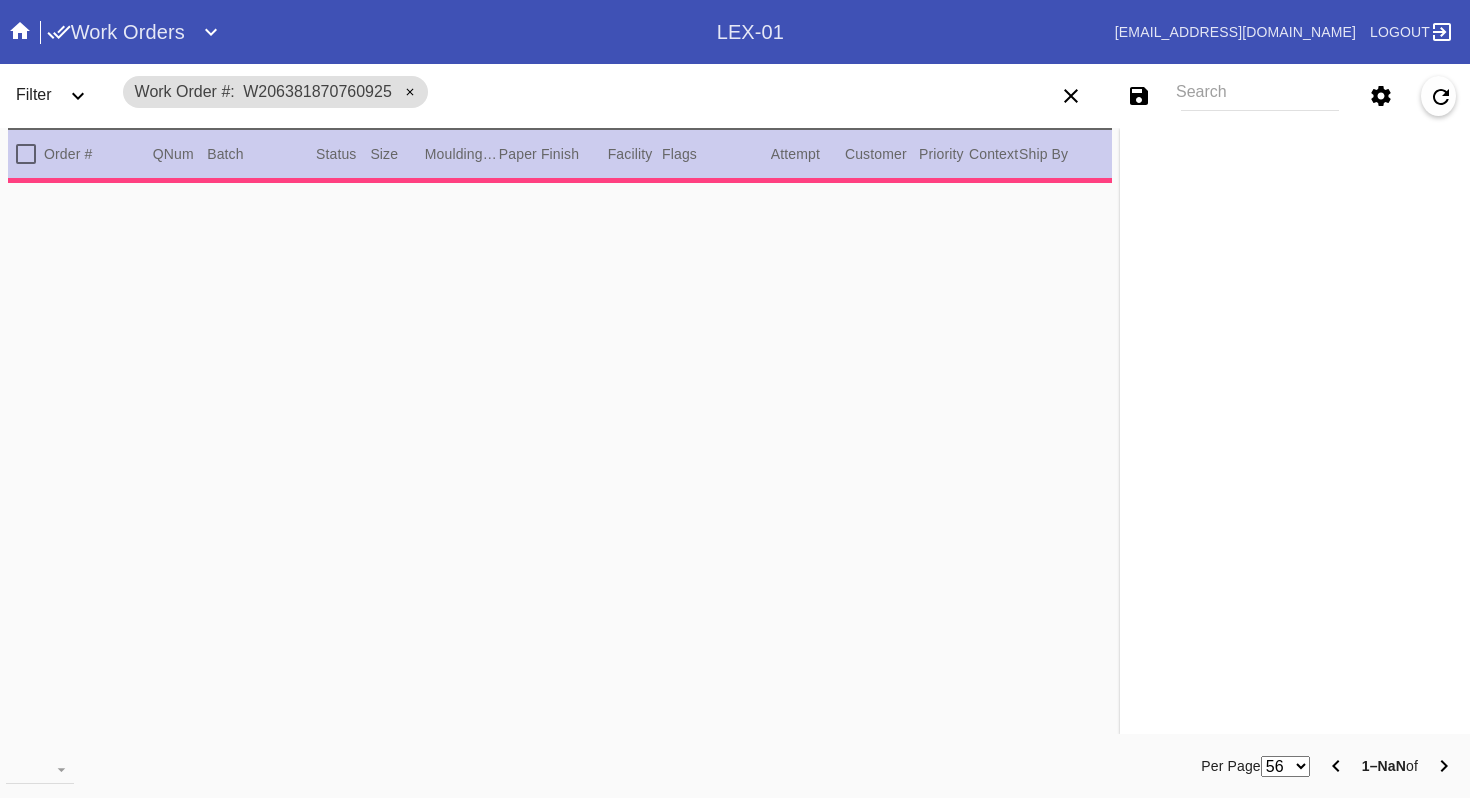 type on "0.5" 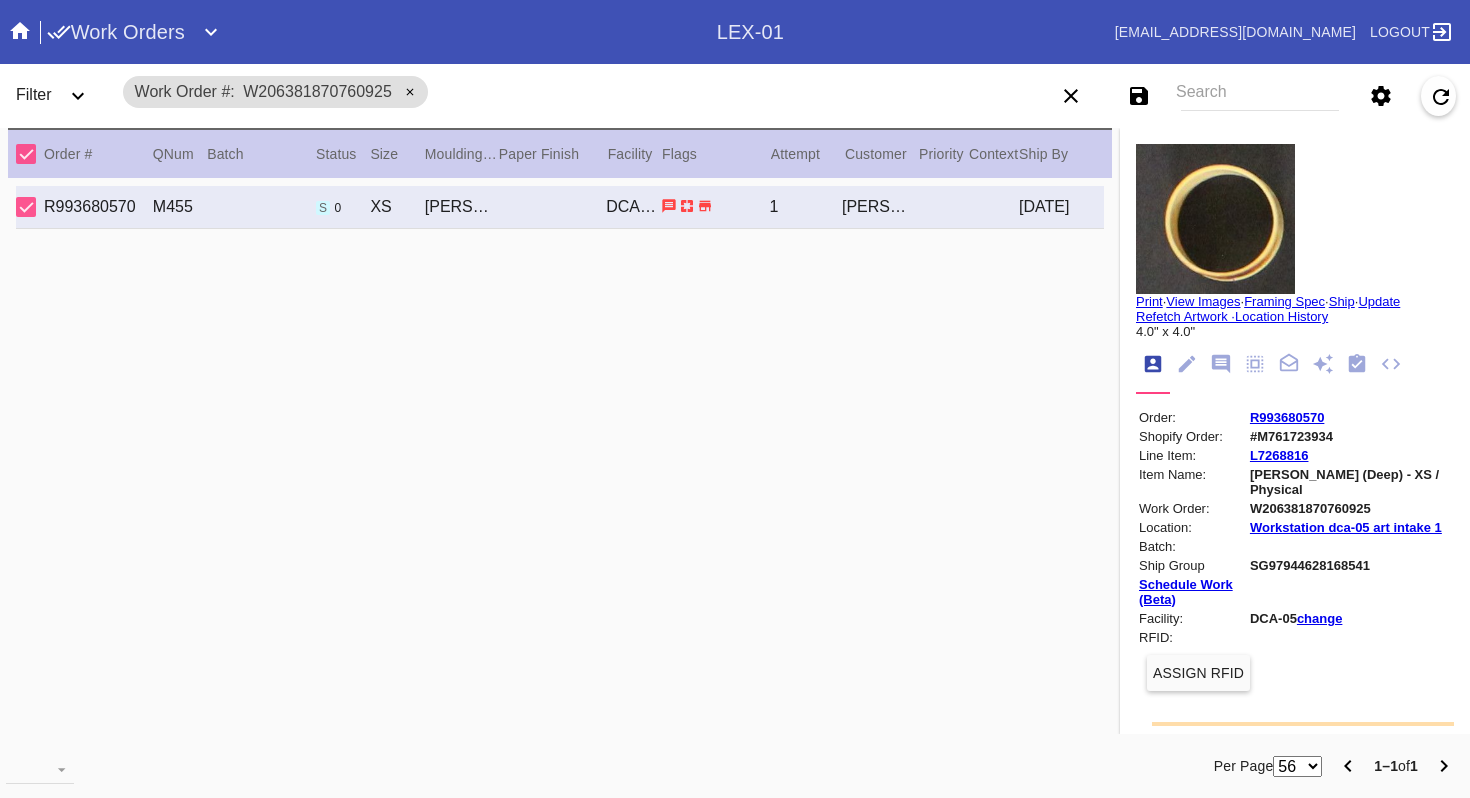 click 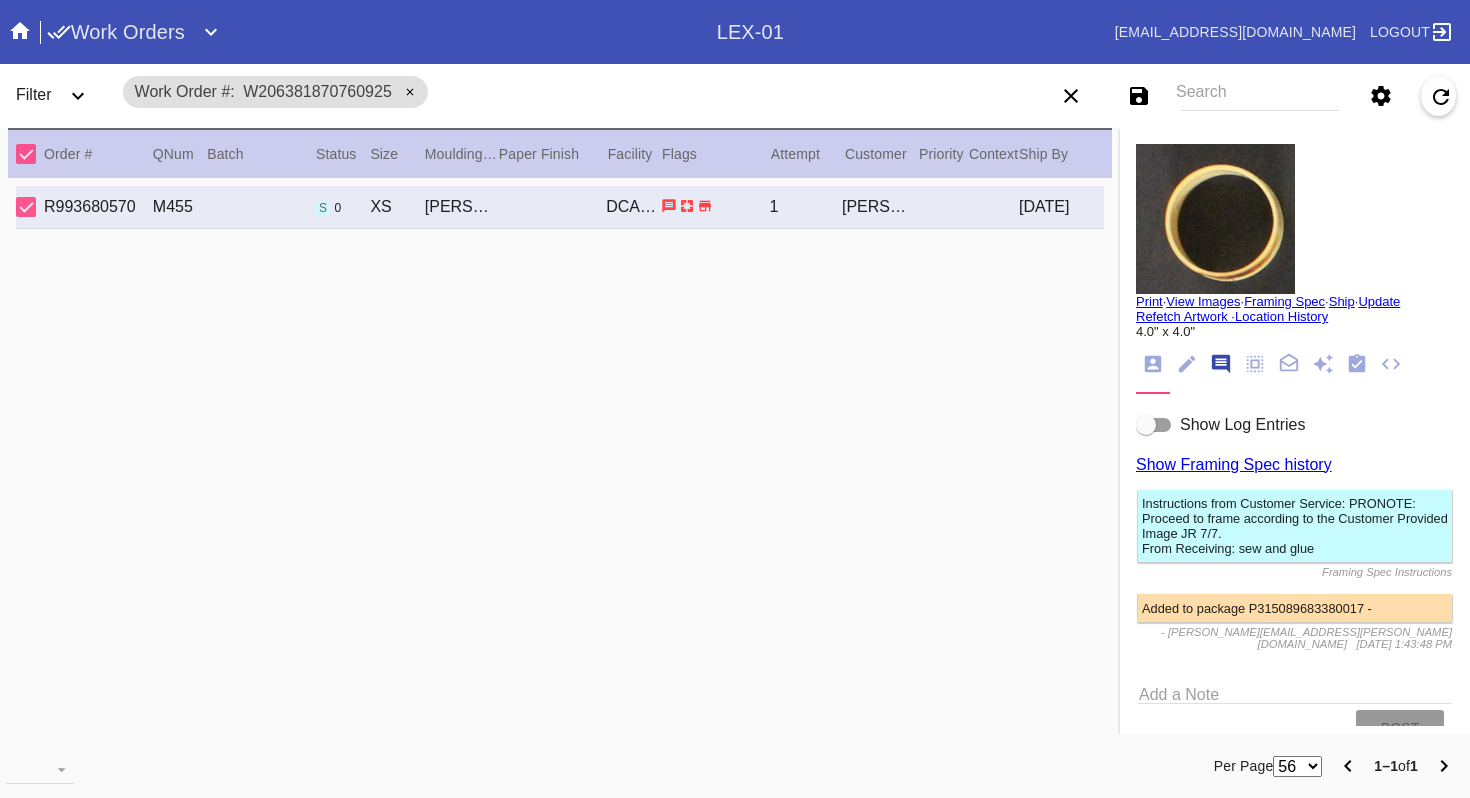 scroll, scrollTop: 123, scrollLeft: 0, axis: vertical 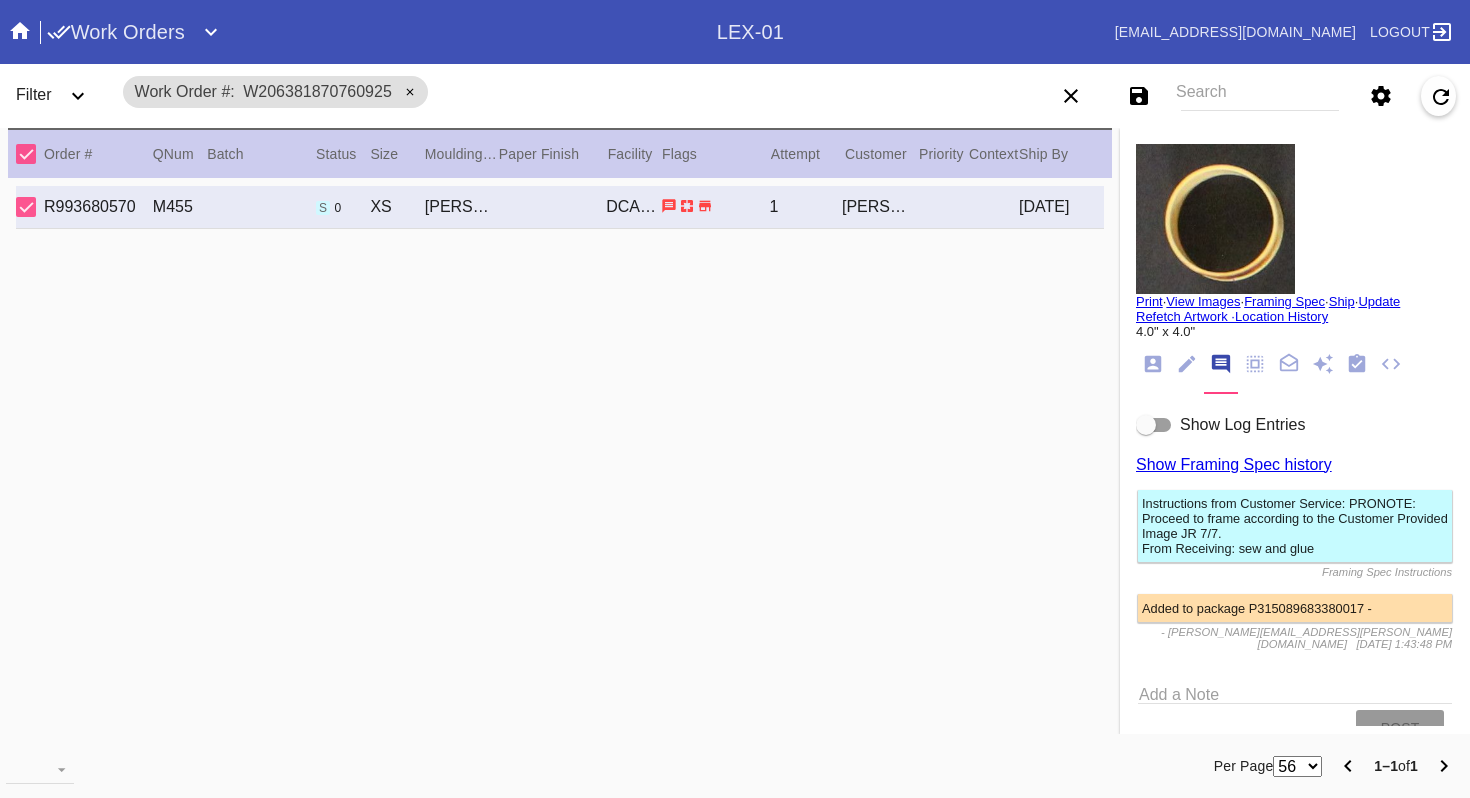 click on "Show Log Entries" at bounding box center [1295, 425] 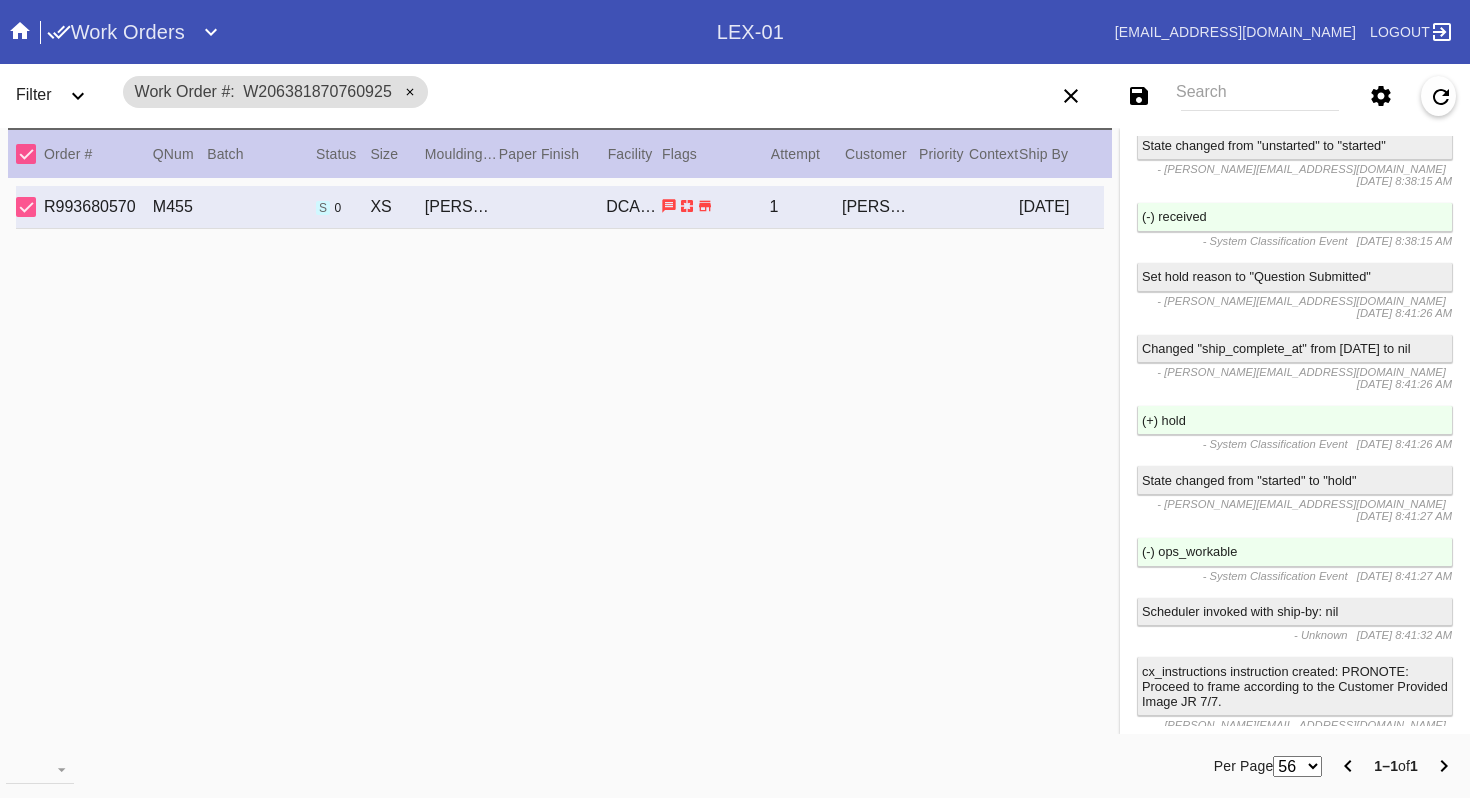 scroll, scrollTop: 3887, scrollLeft: 0, axis: vertical 